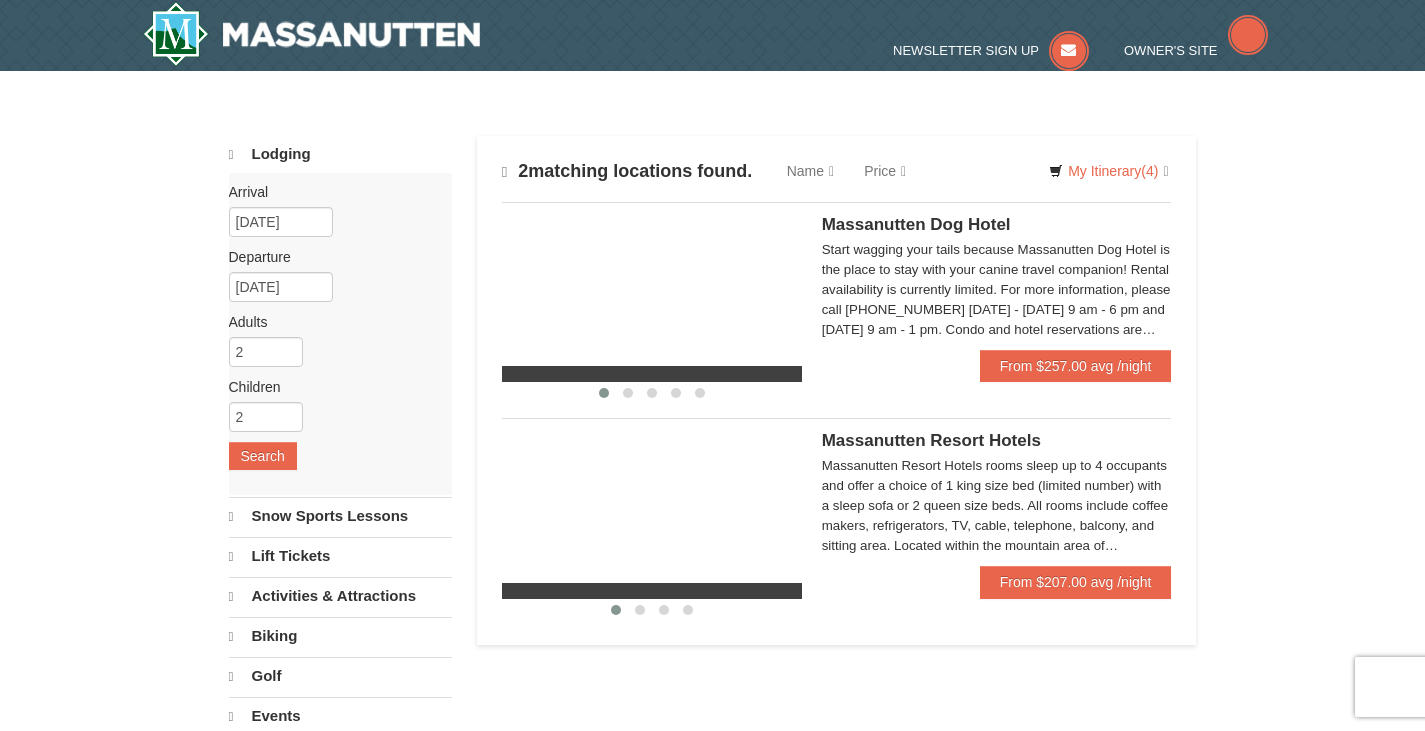 scroll, scrollTop: 0, scrollLeft: 0, axis: both 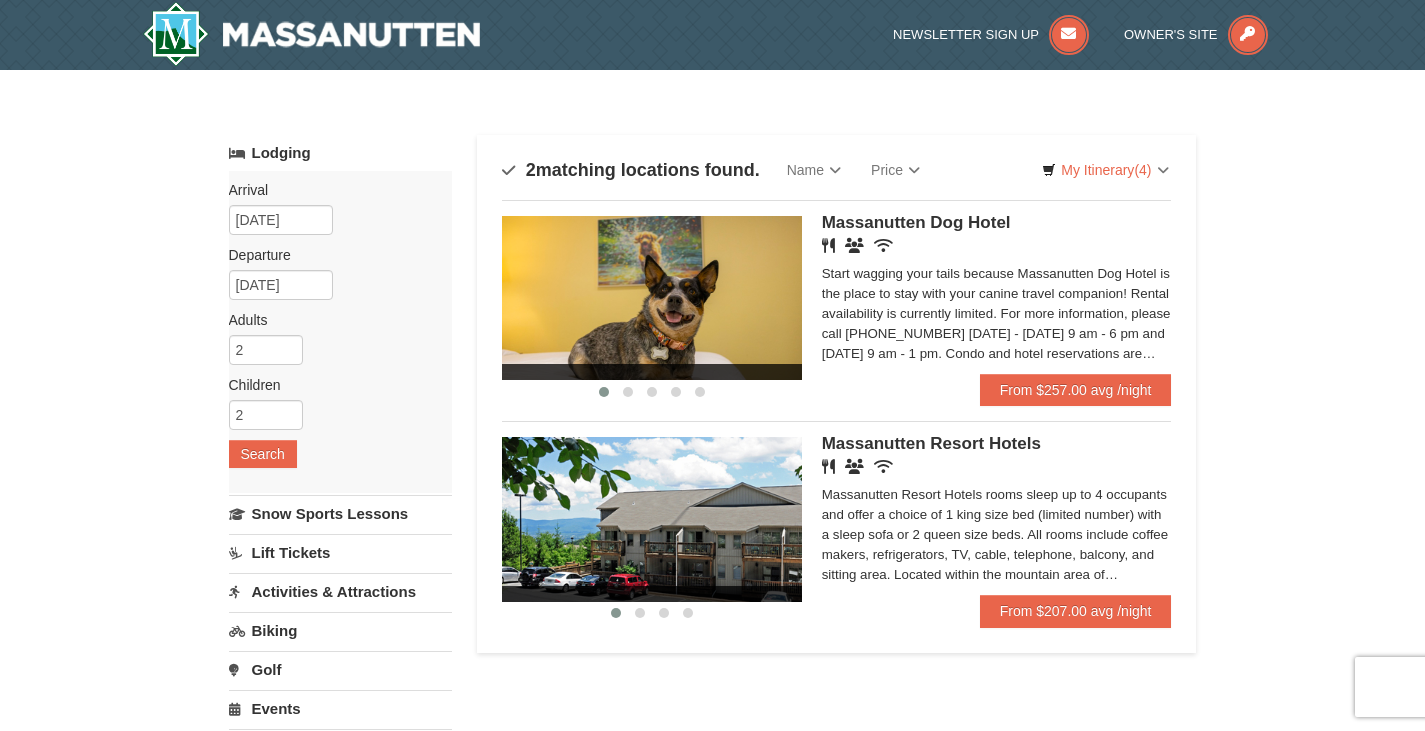 click on "Massanutten Resort Hotels rooms sleep up to 4 occupants and offer a choice of 1 king size bed (limited number) with a sleep sofa or 2 queen size beds. All rooms include coffee makers, refrigerators, TV, cable, telephone, balcony, and sitting area. Located within the mountain area of [GEOGRAPHIC_DATA], close to the [GEOGRAPHIC_DATA], Massanutten Fitness & Rec Club, Campfire Grill Restaurant, [GEOGRAPHIC_DATA], and the Ski Area.
Rental availability is currently limited. For more information, please call [PHONE_NUMBER] [DATE] - [DATE] 9 am - 6 pm and [DATE] 9 am - 1 pm. Condo and hotel reservations are subject to a $25 change fee.
We look forward to welcoming you!" at bounding box center [997, 535] 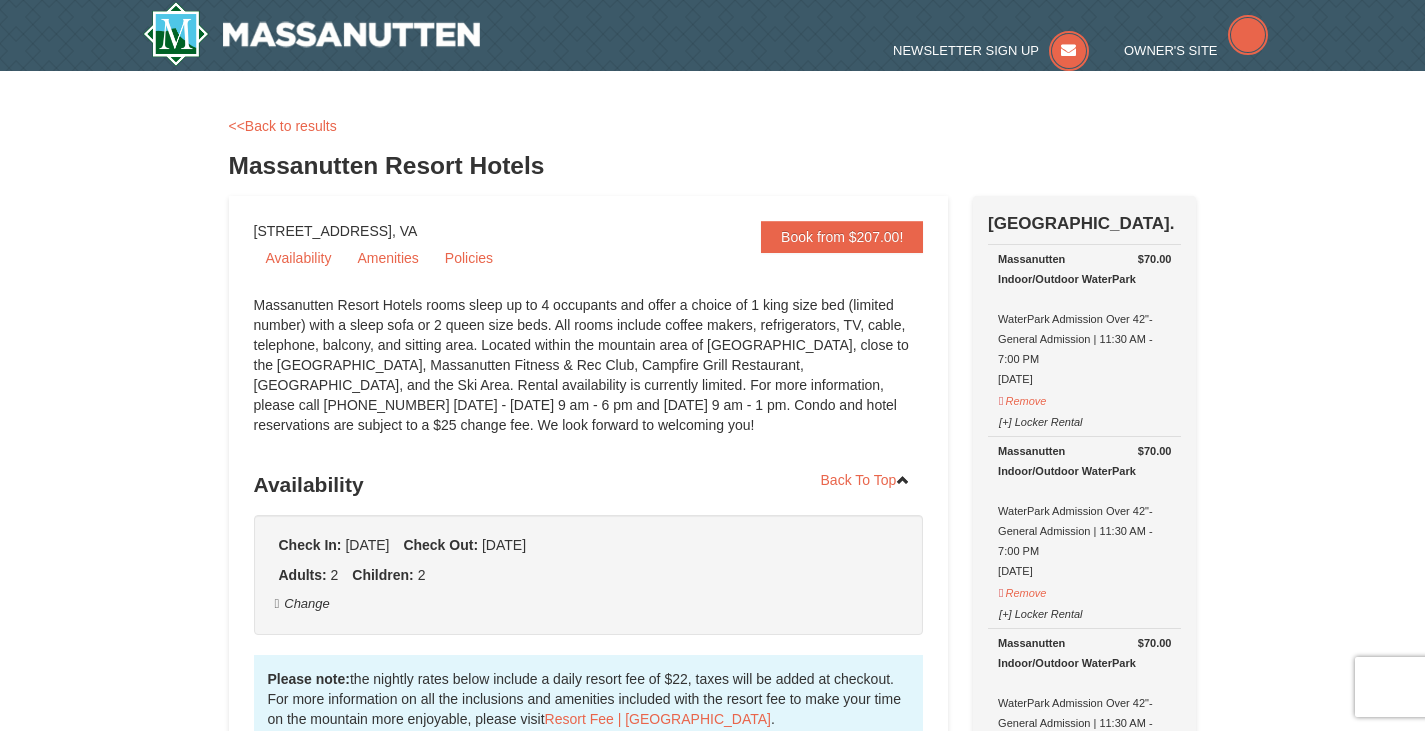 scroll, scrollTop: 0, scrollLeft: 0, axis: both 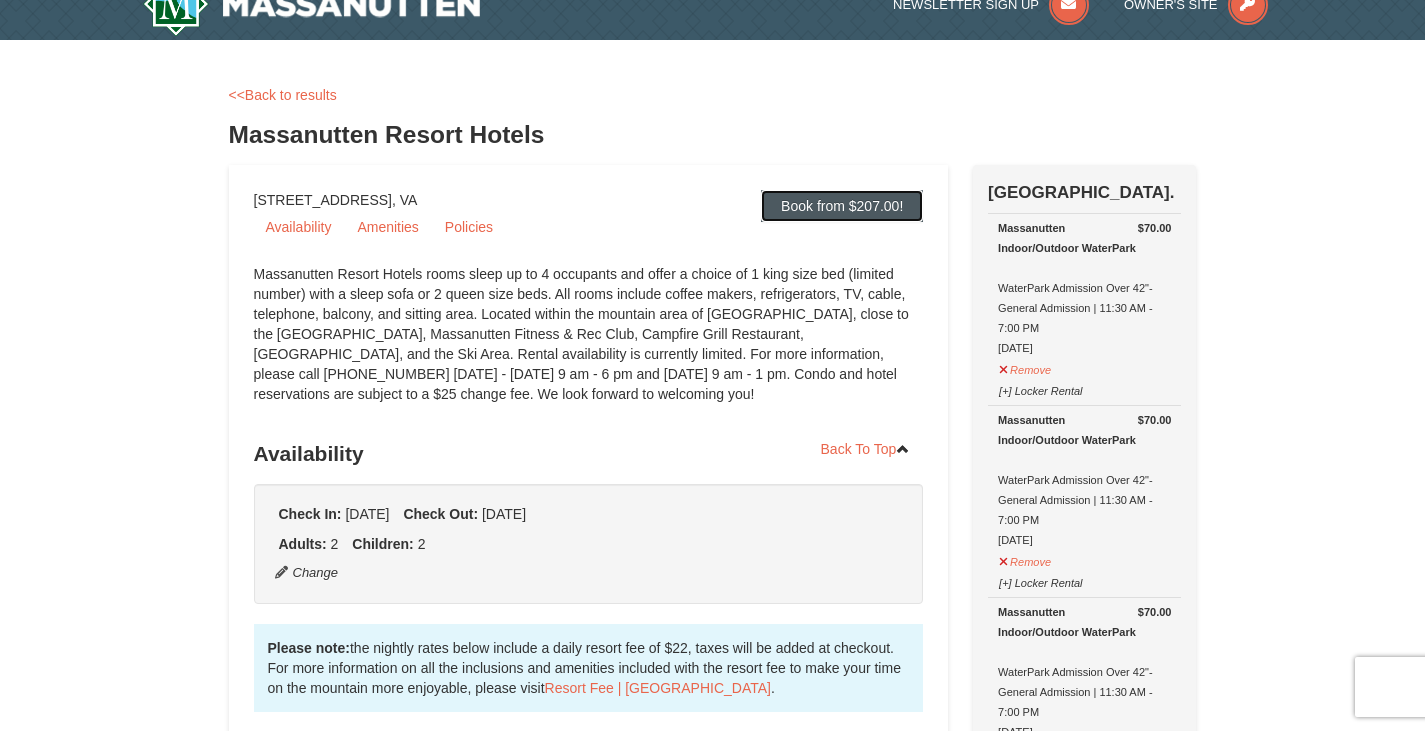 click on "Book from $207.00!" at bounding box center (842, 206) 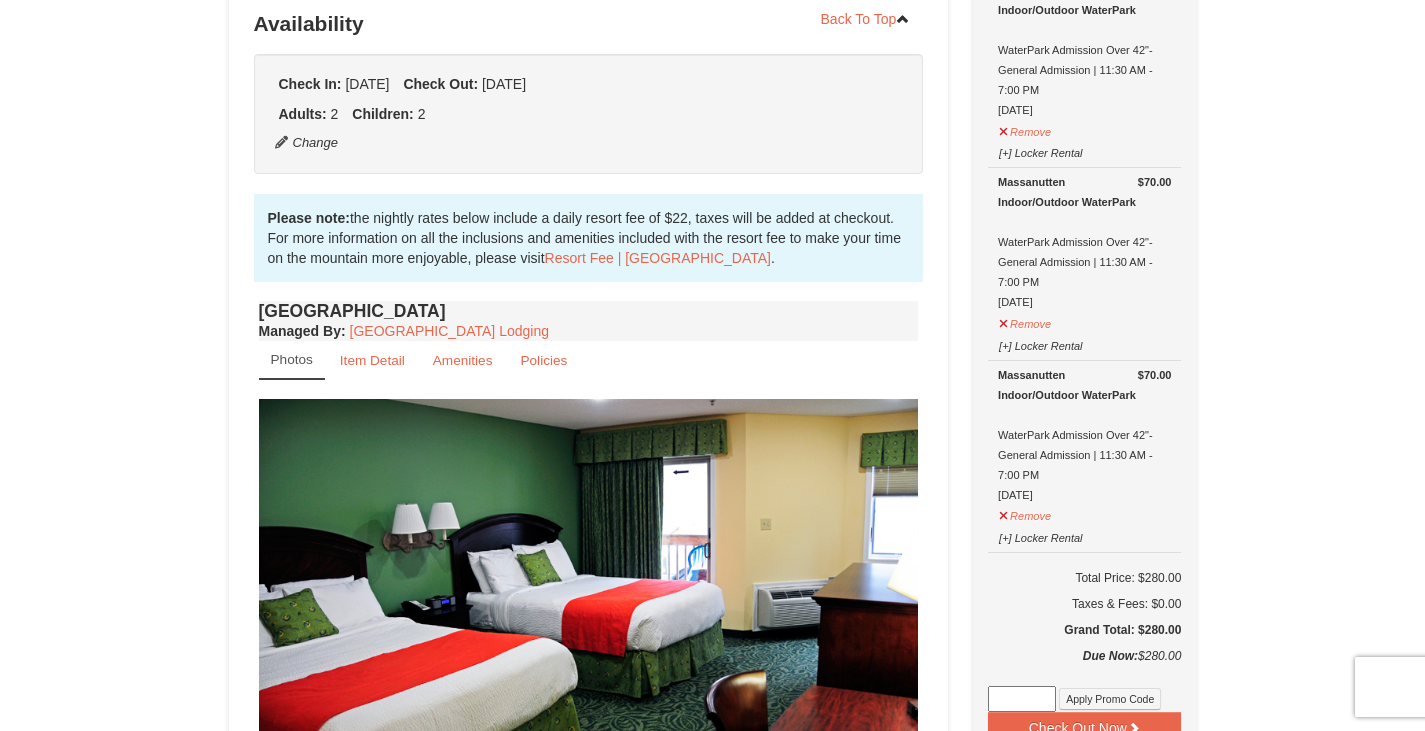 scroll, scrollTop: 464, scrollLeft: 0, axis: vertical 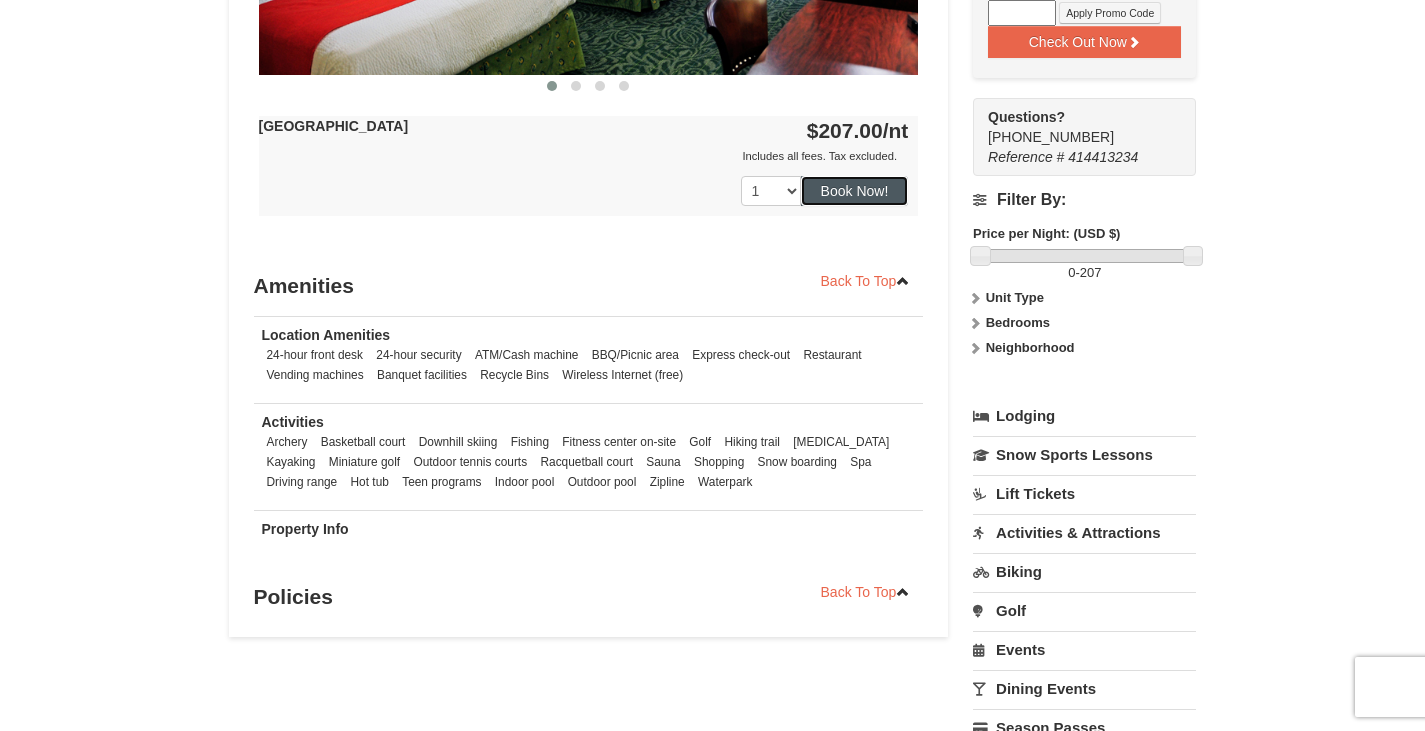 click on "Book Now!" at bounding box center (855, 191) 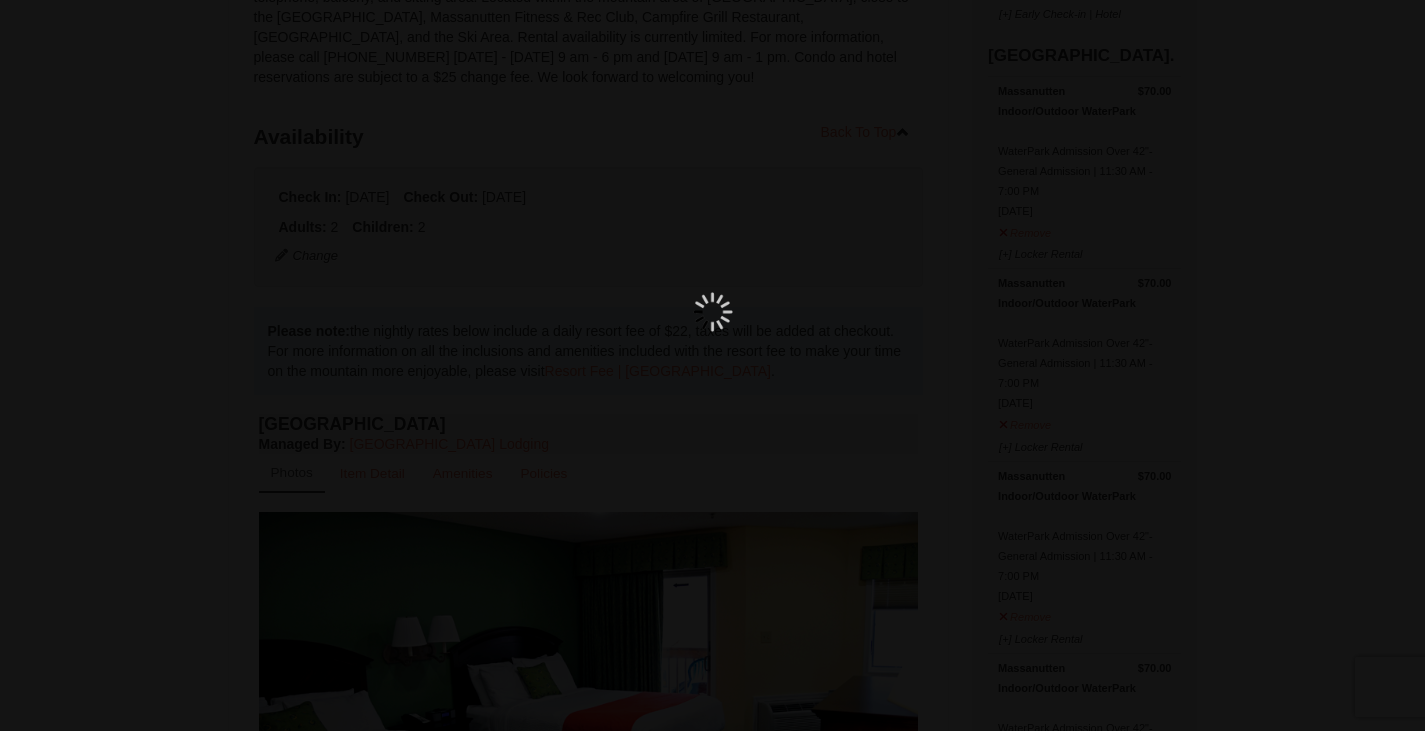 scroll, scrollTop: 195, scrollLeft: 0, axis: vertical 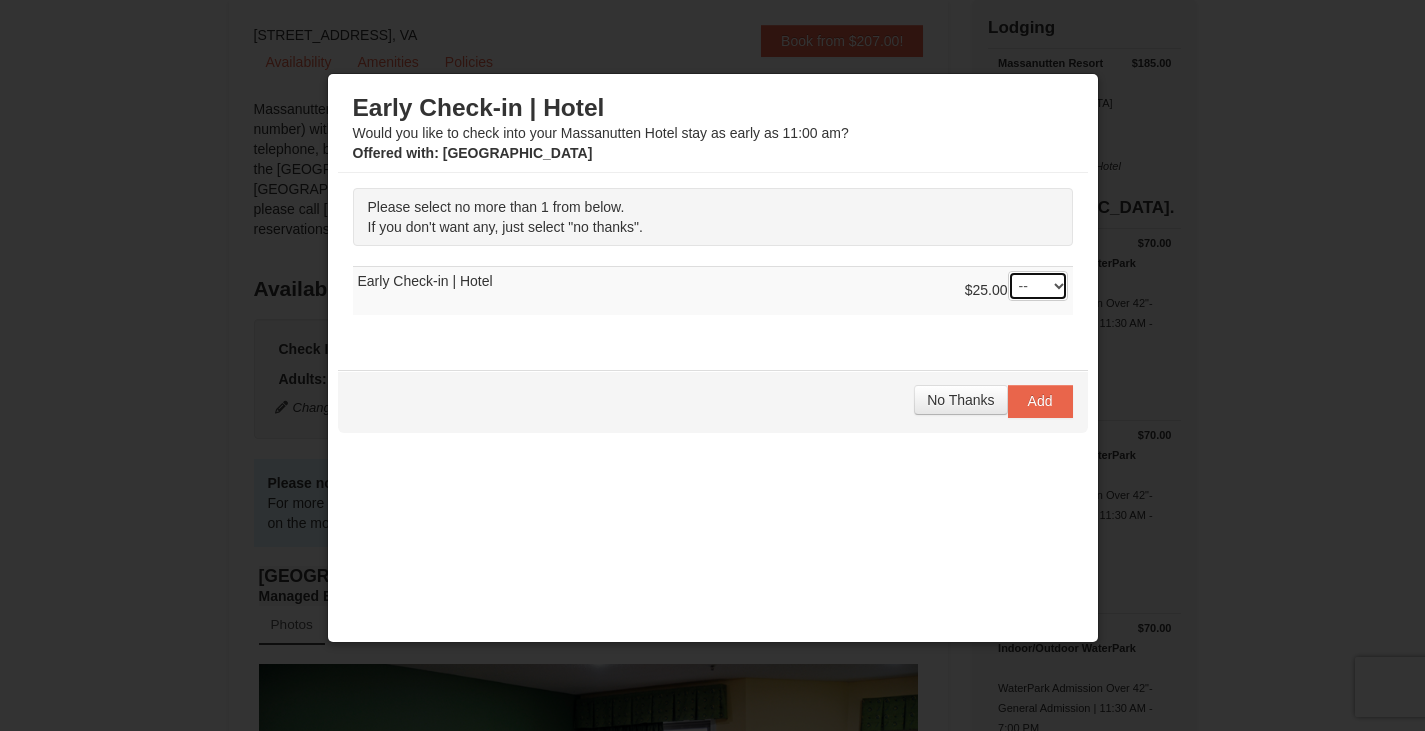 click on "--
01" at bounding box center (1038, 286) 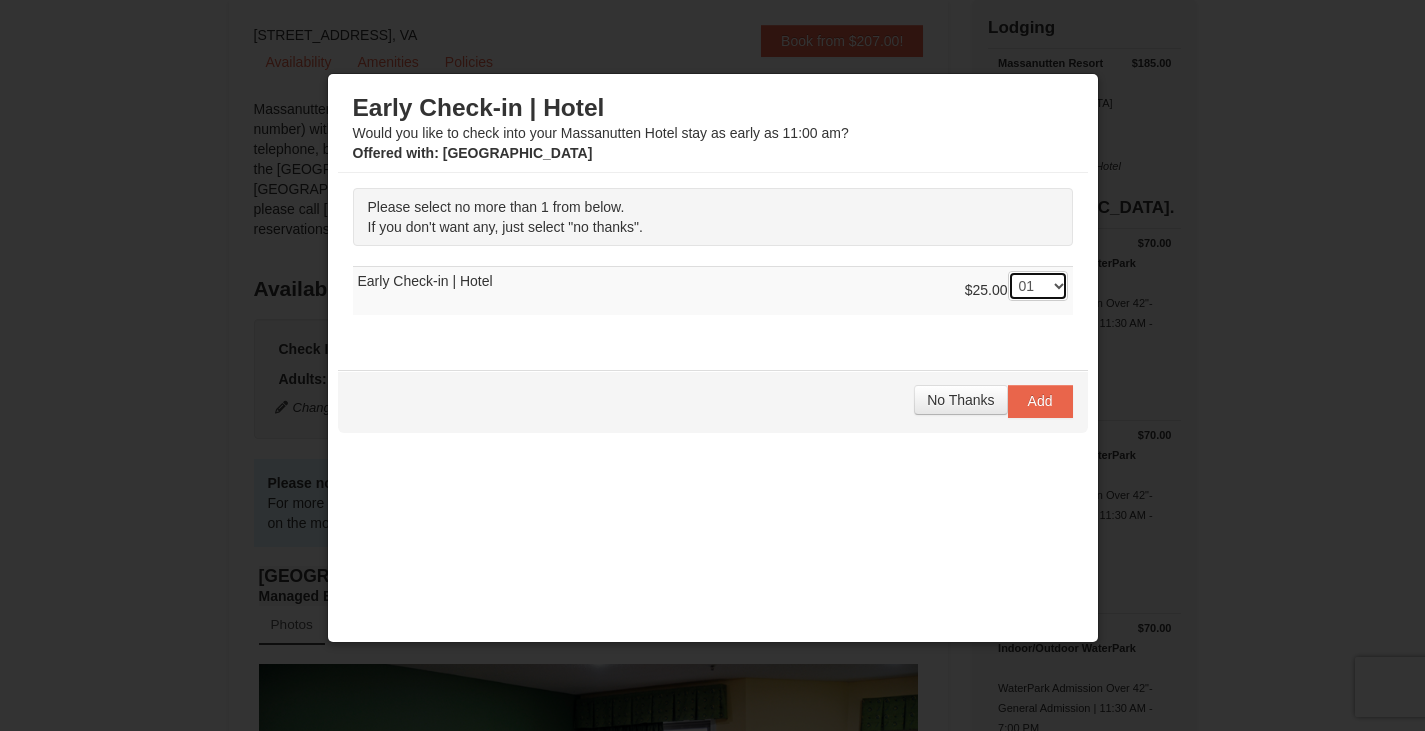 click on "--
01" at bounding box center (1038, 286) 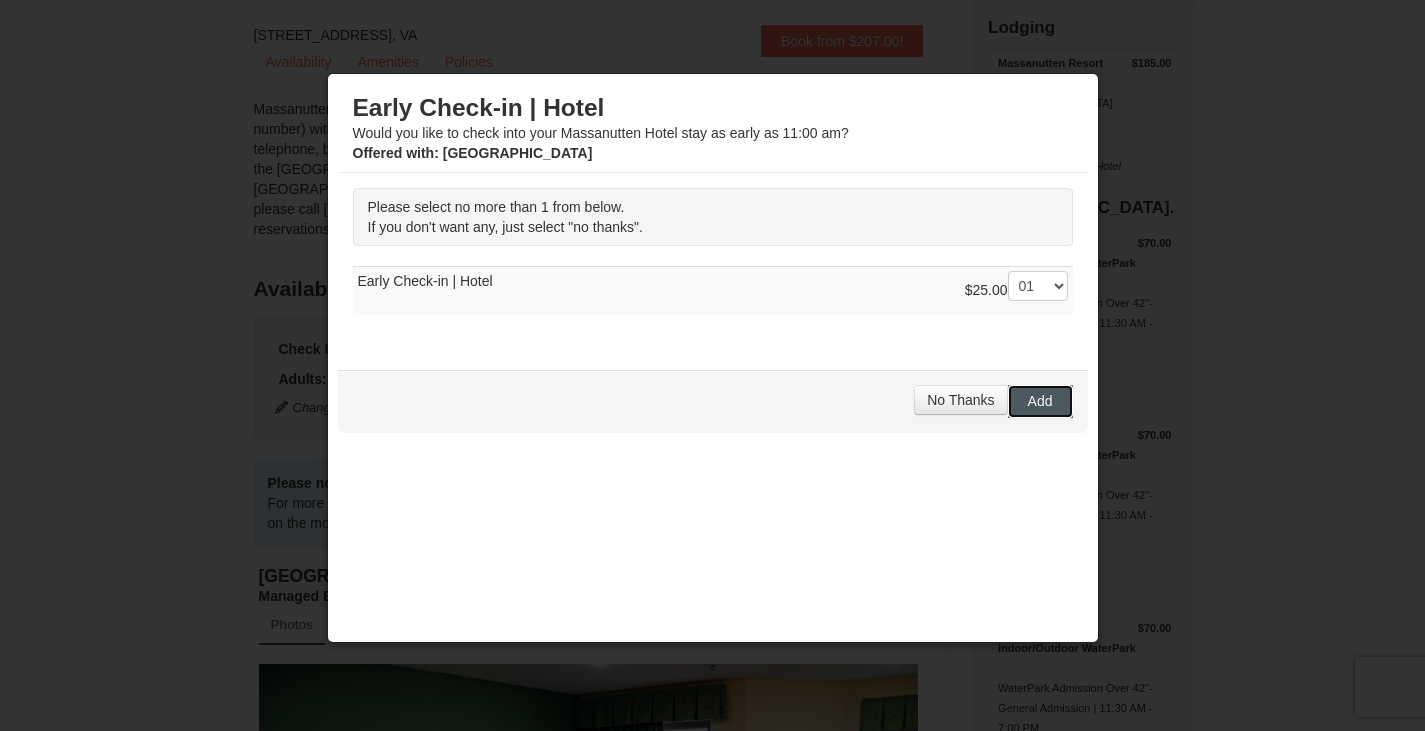 click on "Add" at bounding box center (1040, 401) 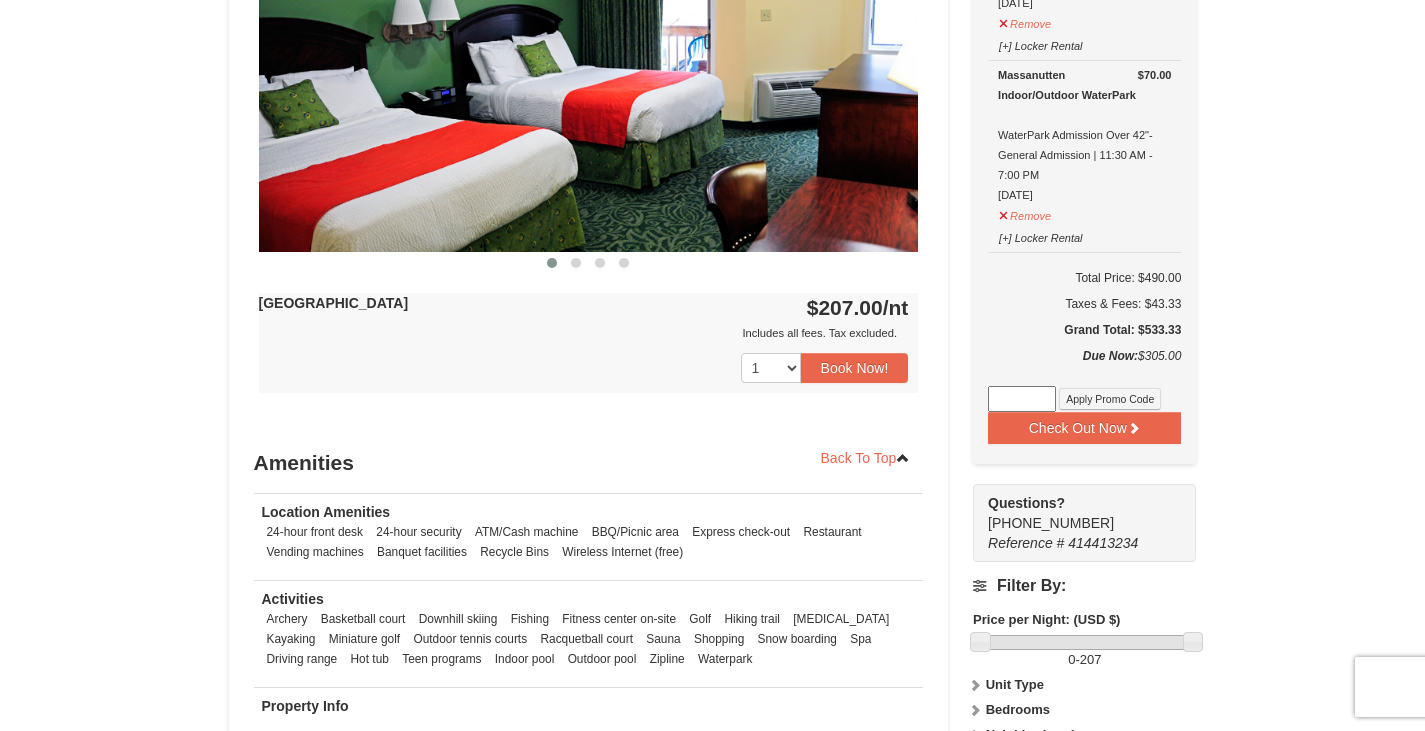 scroll, scrollTop: 1009, scrollLeft: 0, axis: vertical 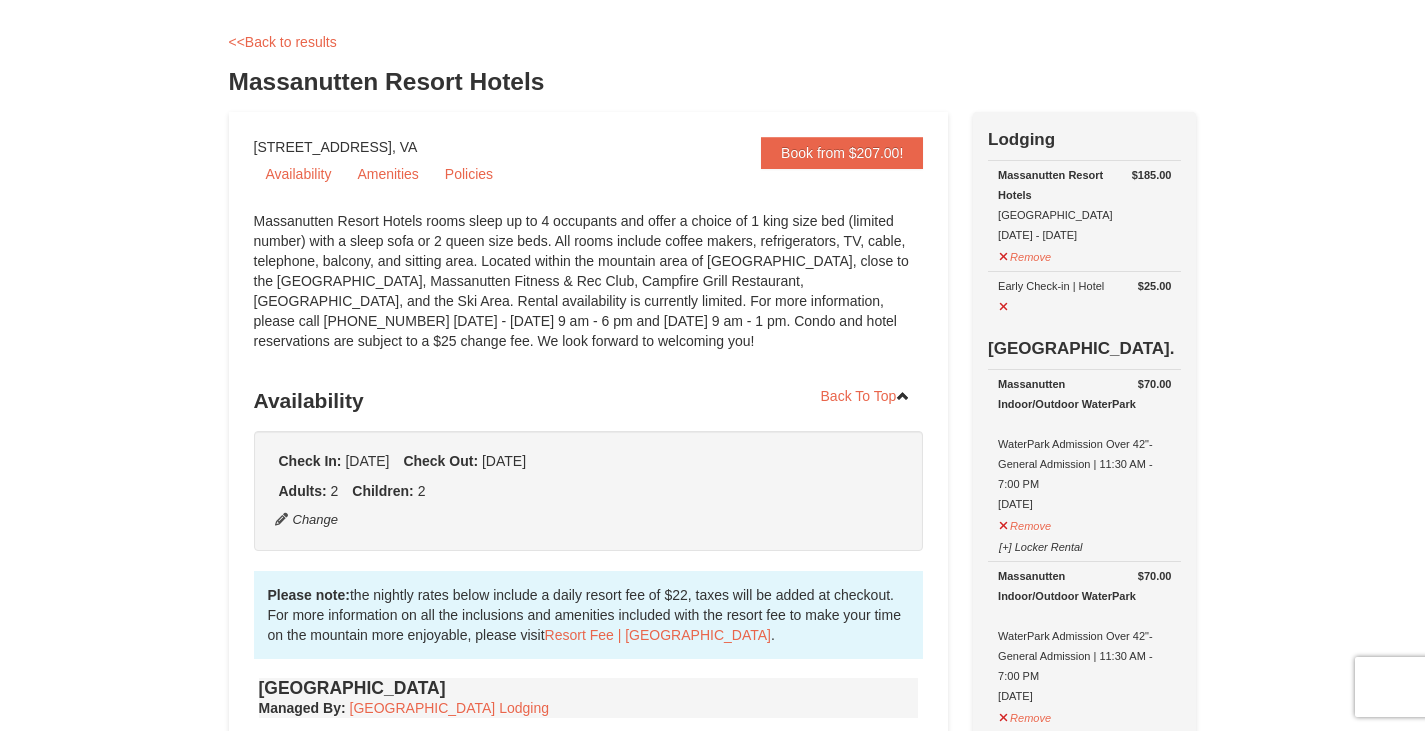 click at bounding box center [1084, 307] 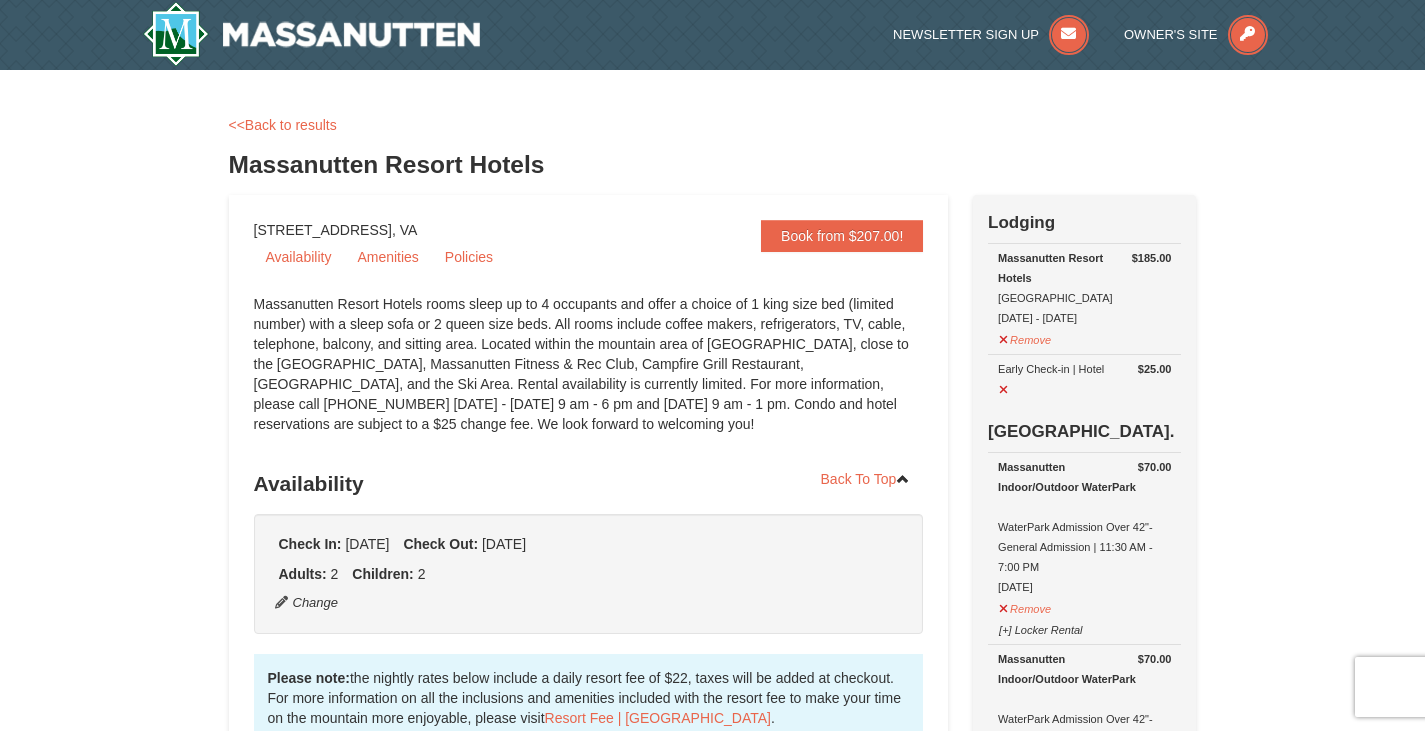scroll, scrollTop: 167, scrollLeft: 0, axis: vertical 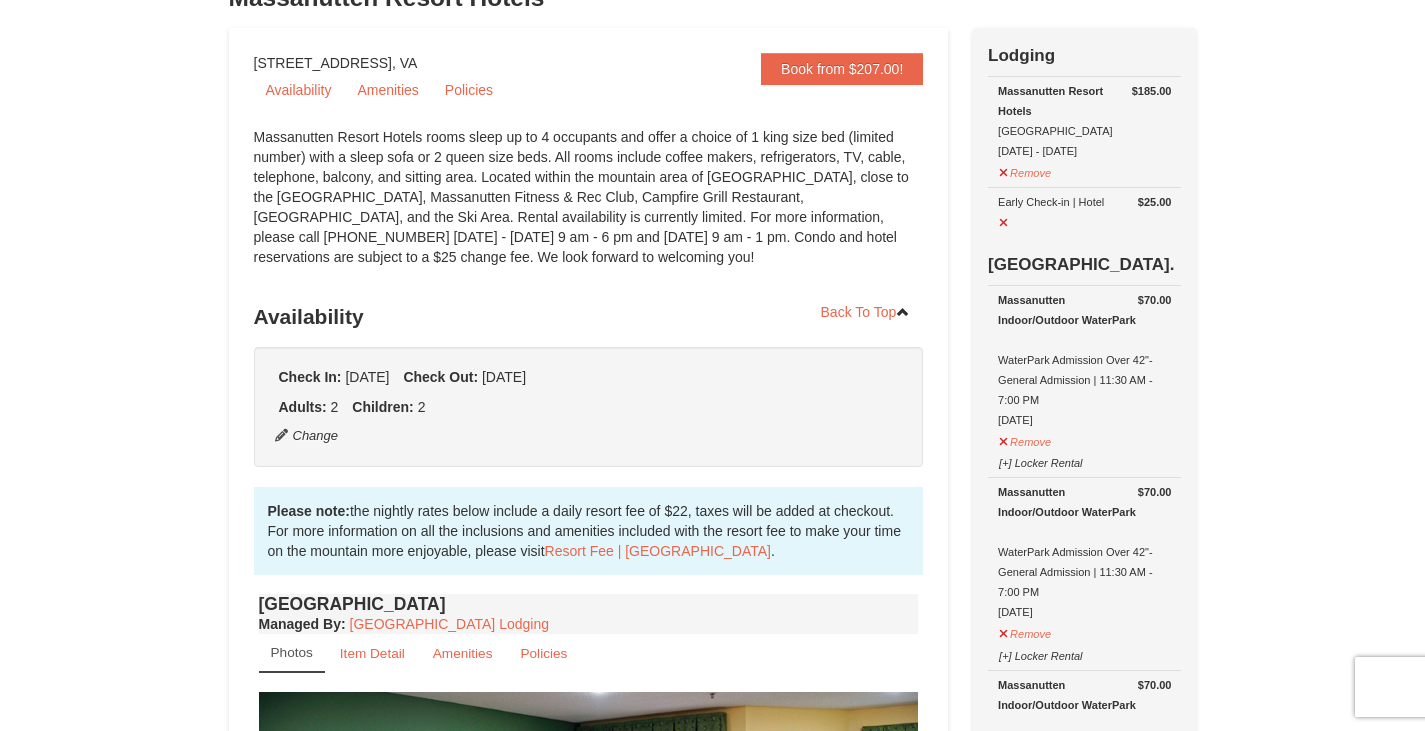 click on "$25.00
Early Check-in | Hotel" at bounding box center (1084, 212) 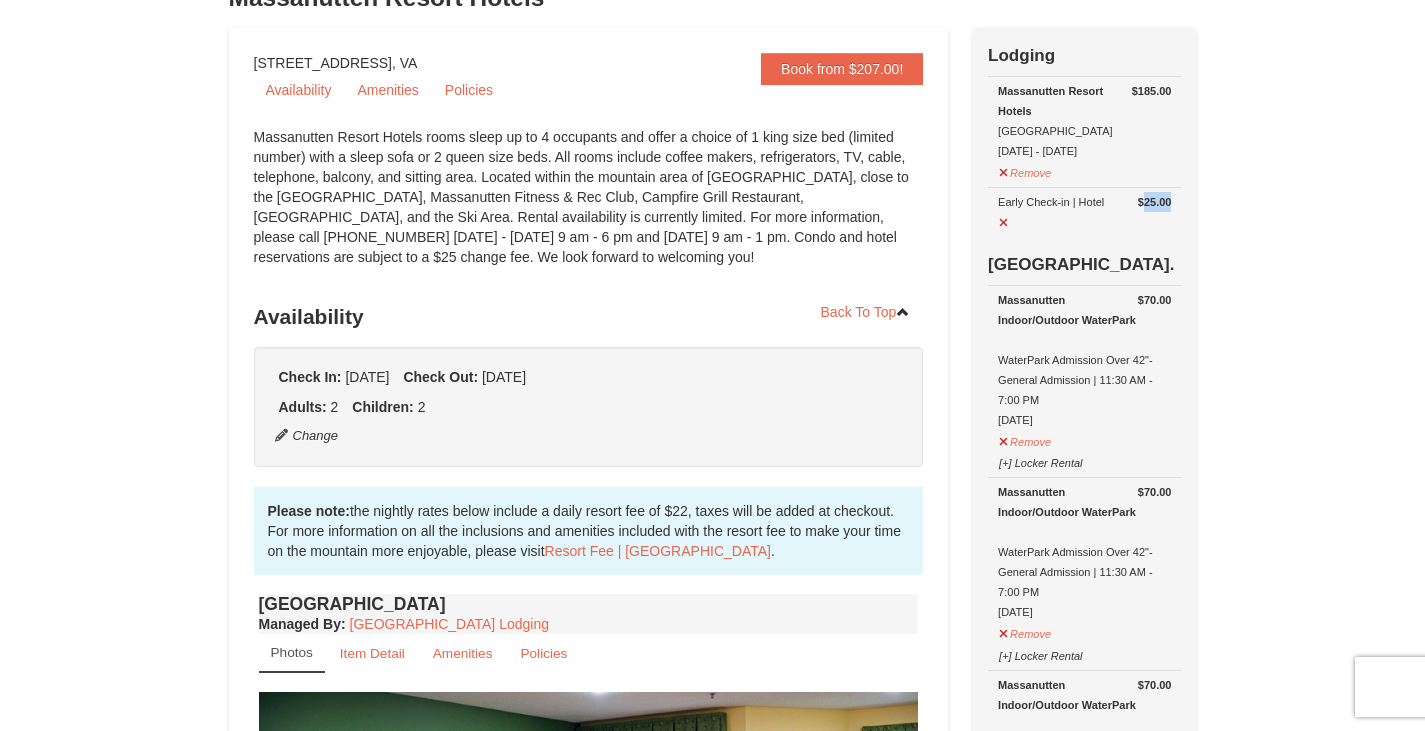 click on "$25.00" at bounding box center [1155, 202] 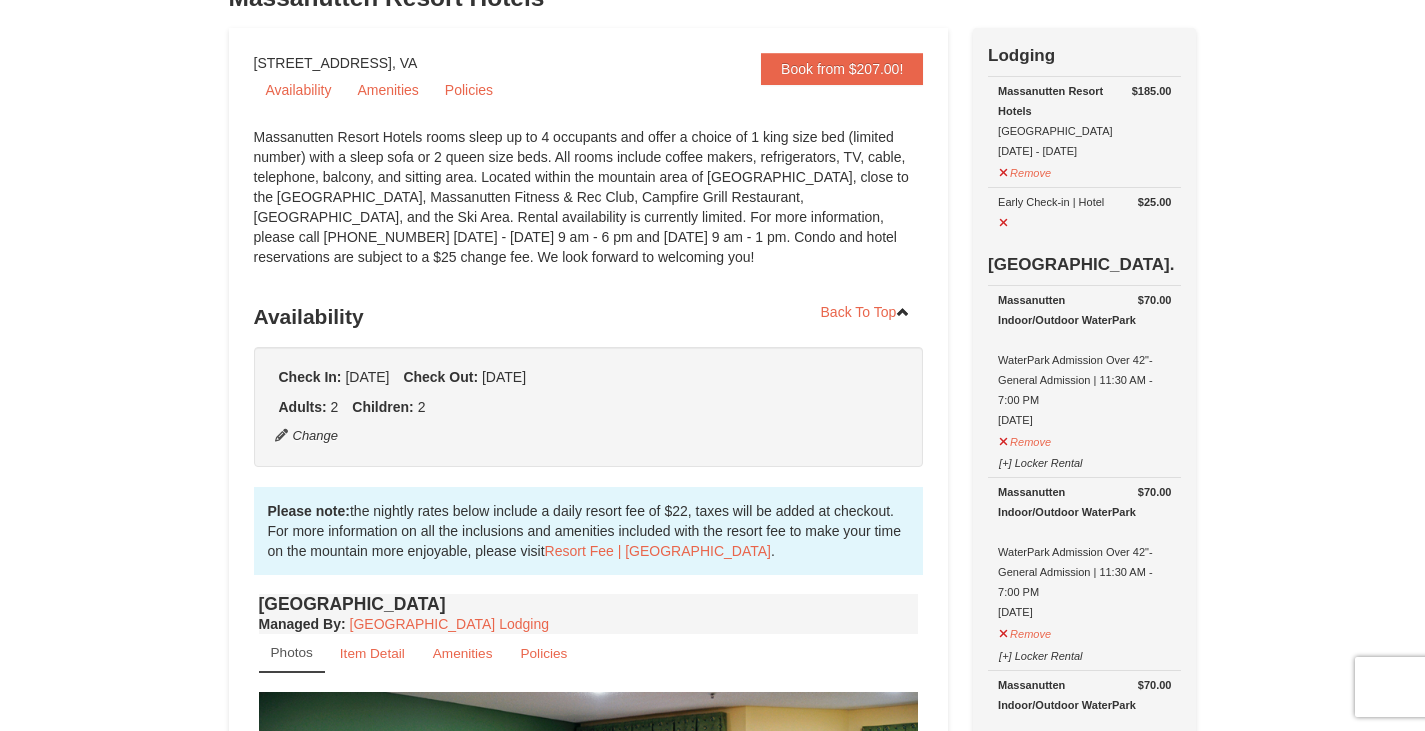 click on "Check Out:" at bounding box center [440, 377] 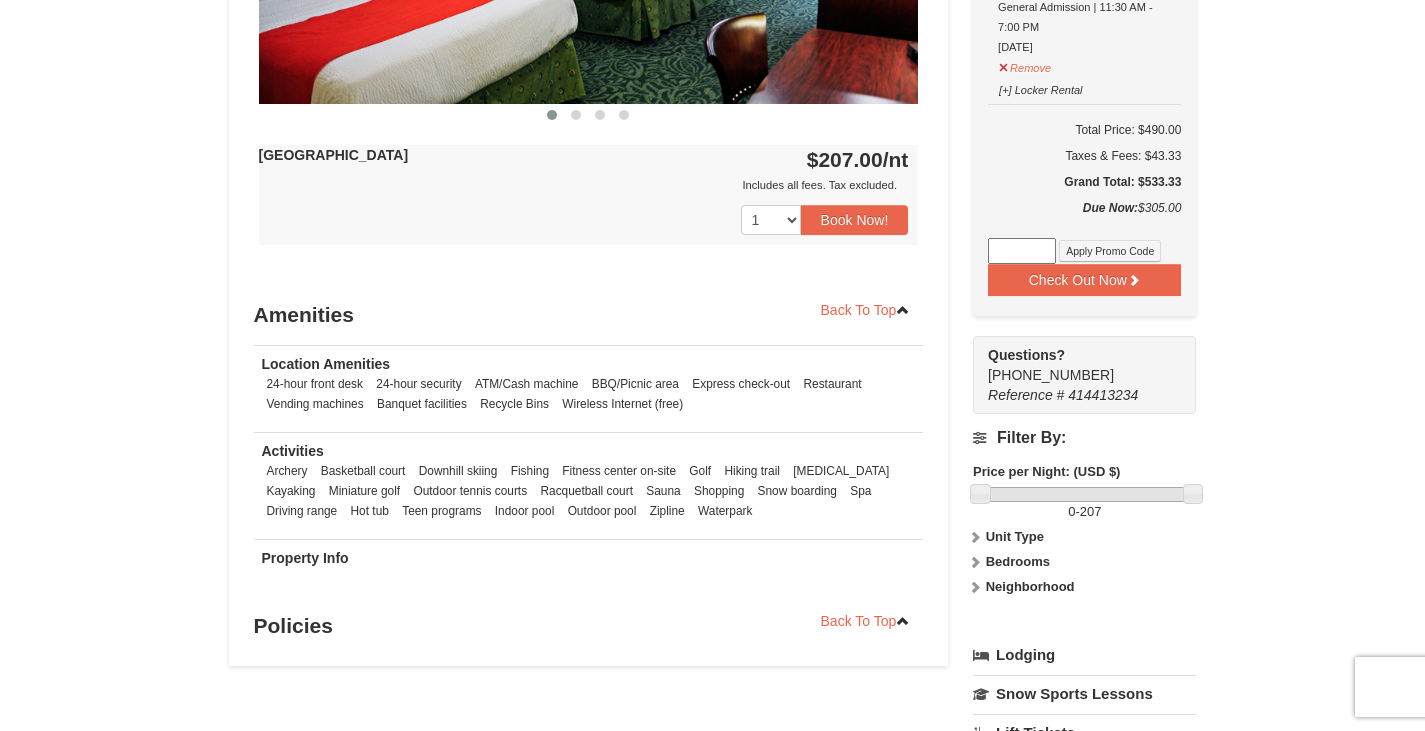 scroll, scrollTop: 1198, scrollLeft: 0, axis: vertical 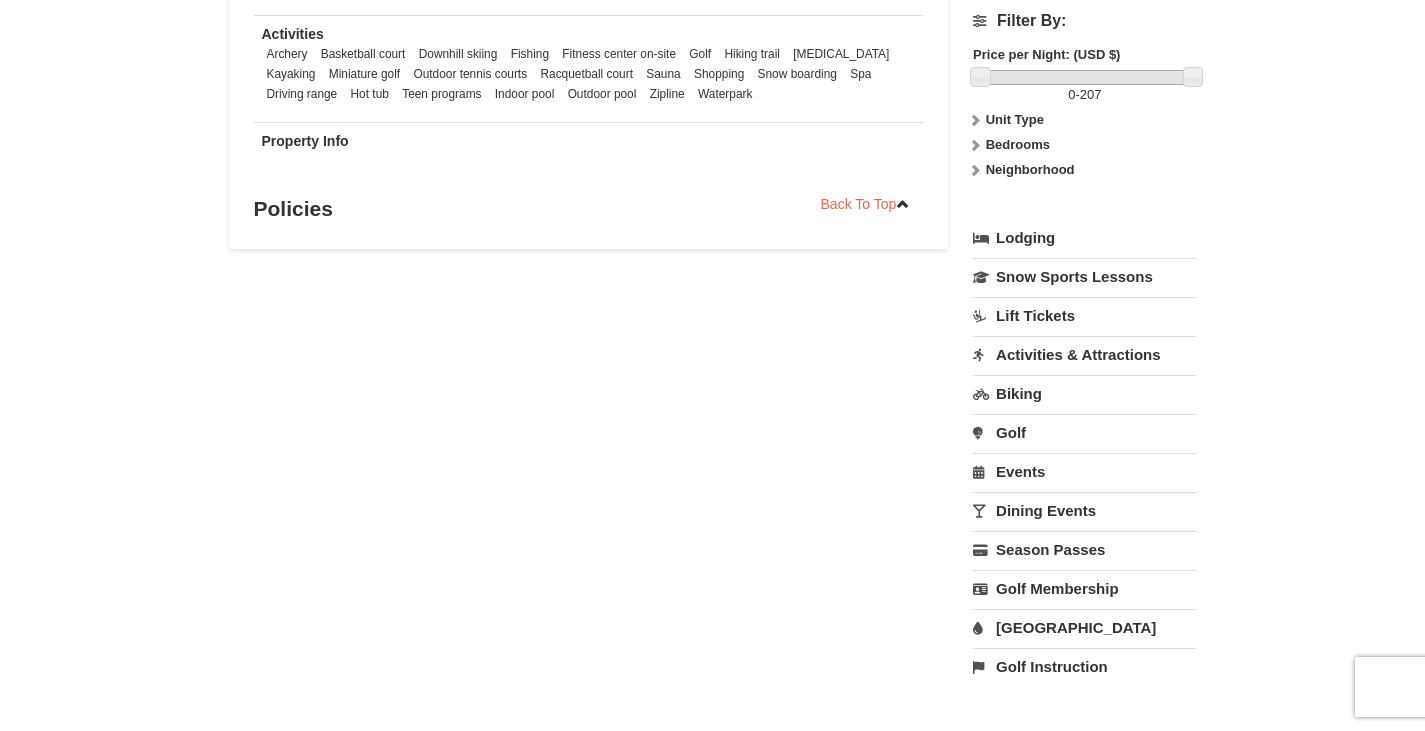 click on "Policies" at bounding box center [589, 209] 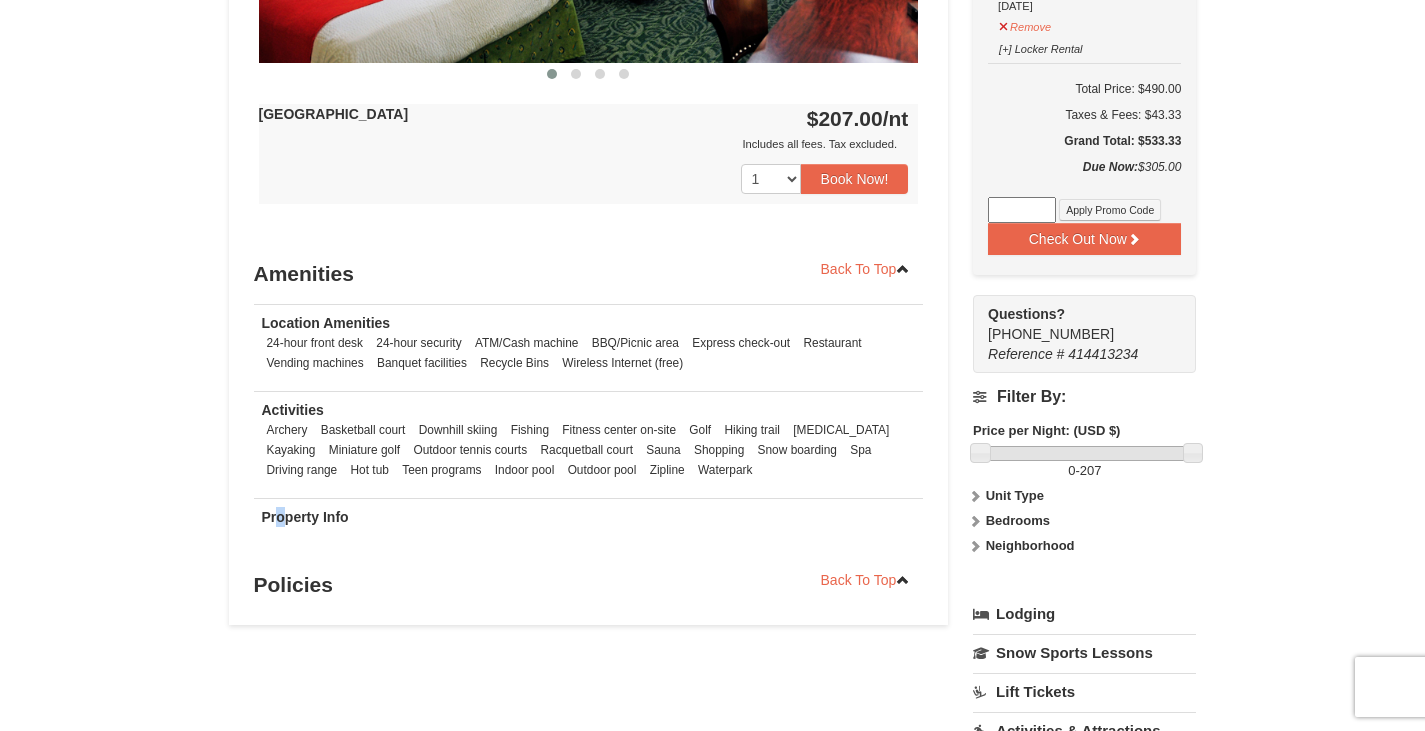 scroll, scrollTop: 1117, scrollLeft: 0, axis: vertical 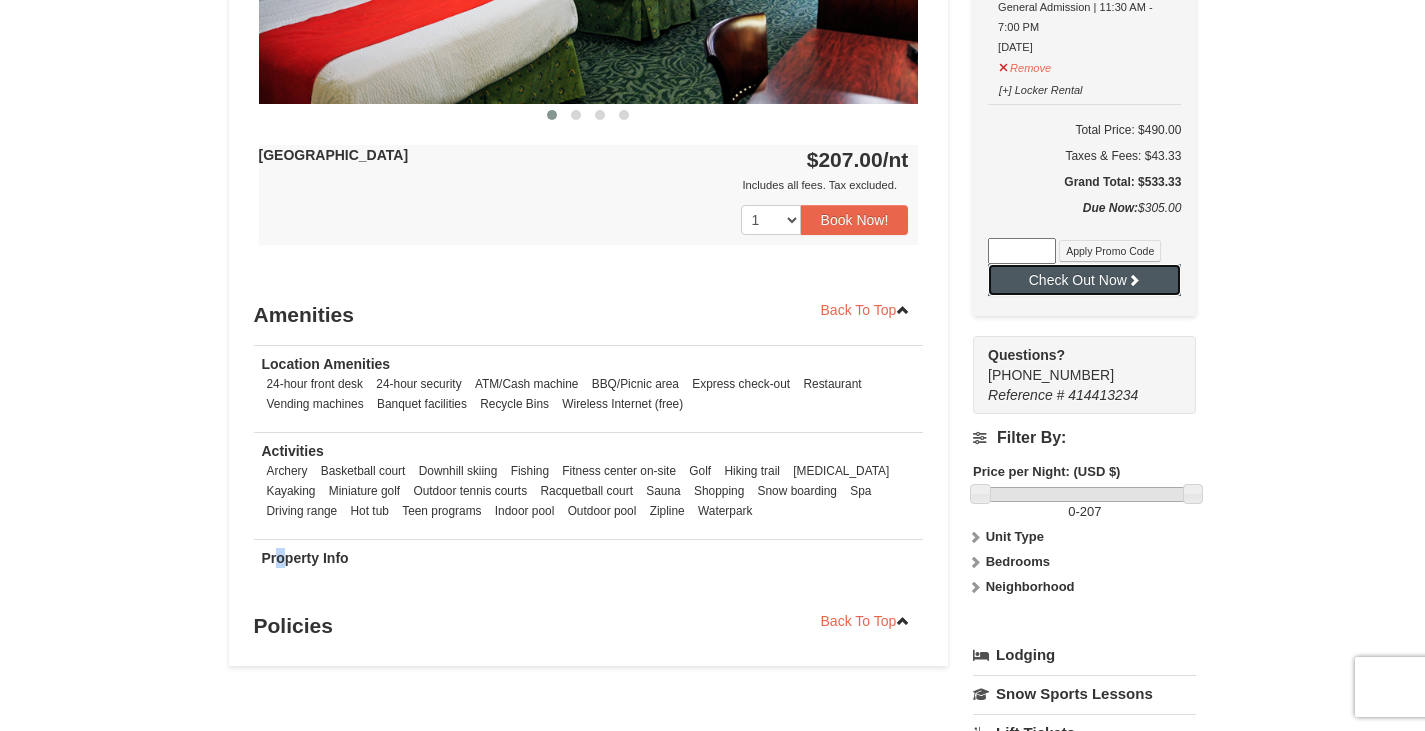 click on "Check Out Now" at bounding box center (1084, 280) 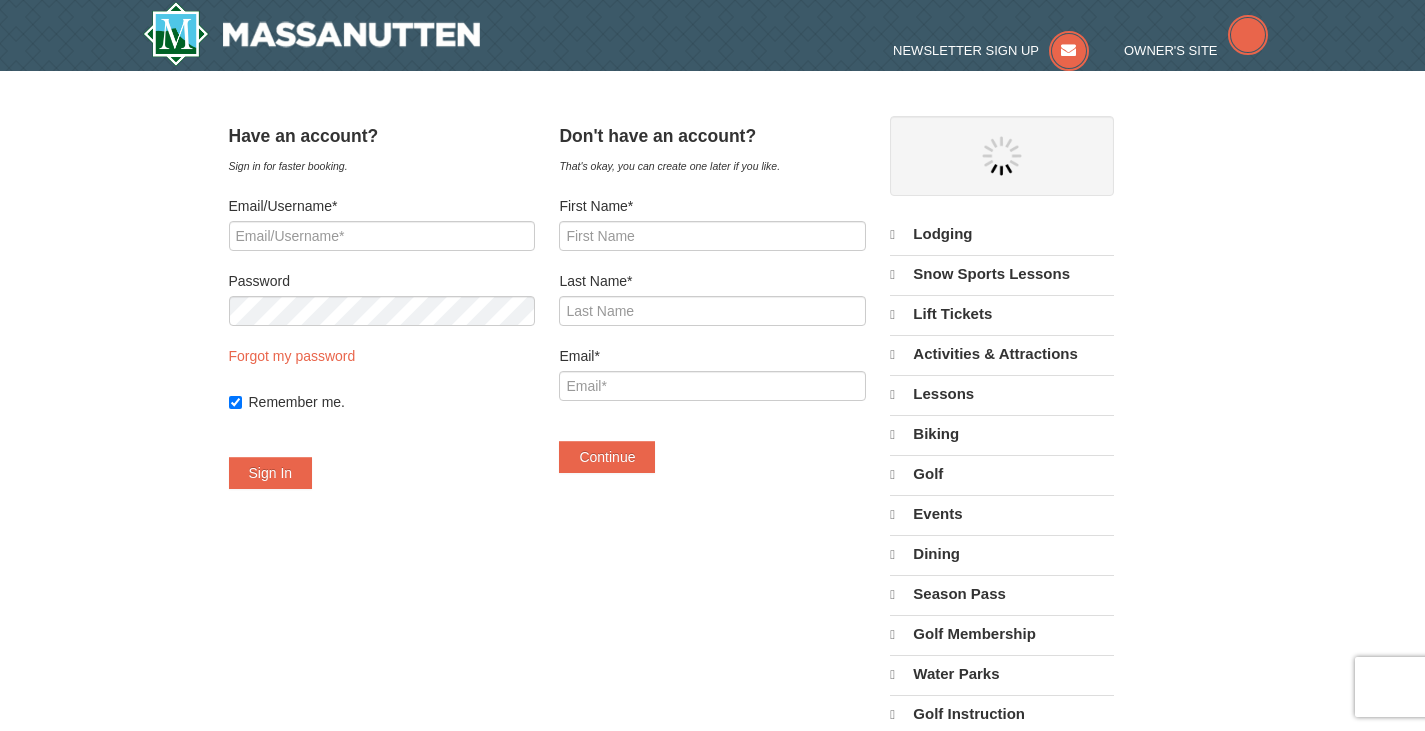 scroll, scrollTop: 0, scrollLeft: 0, axis: both 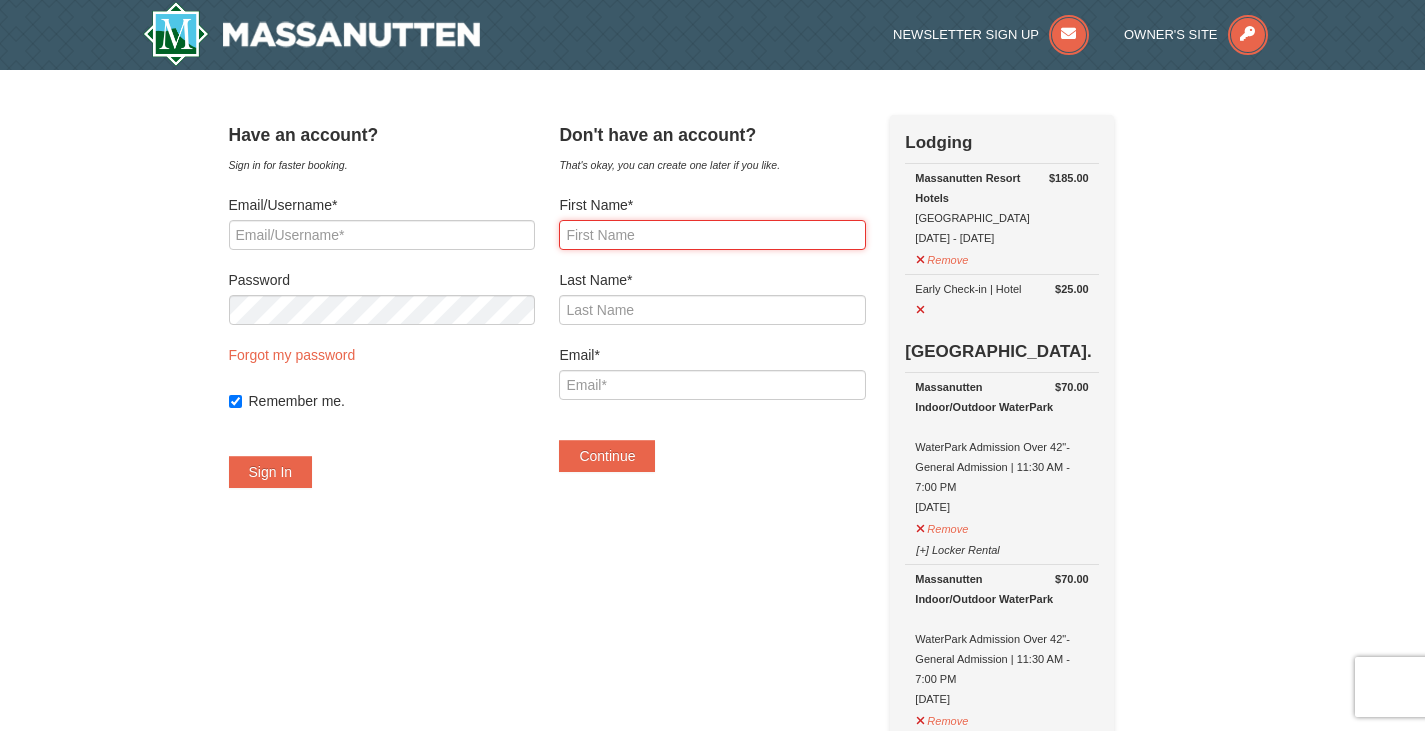 click on "First Name*" at bounding box center (712, 235) 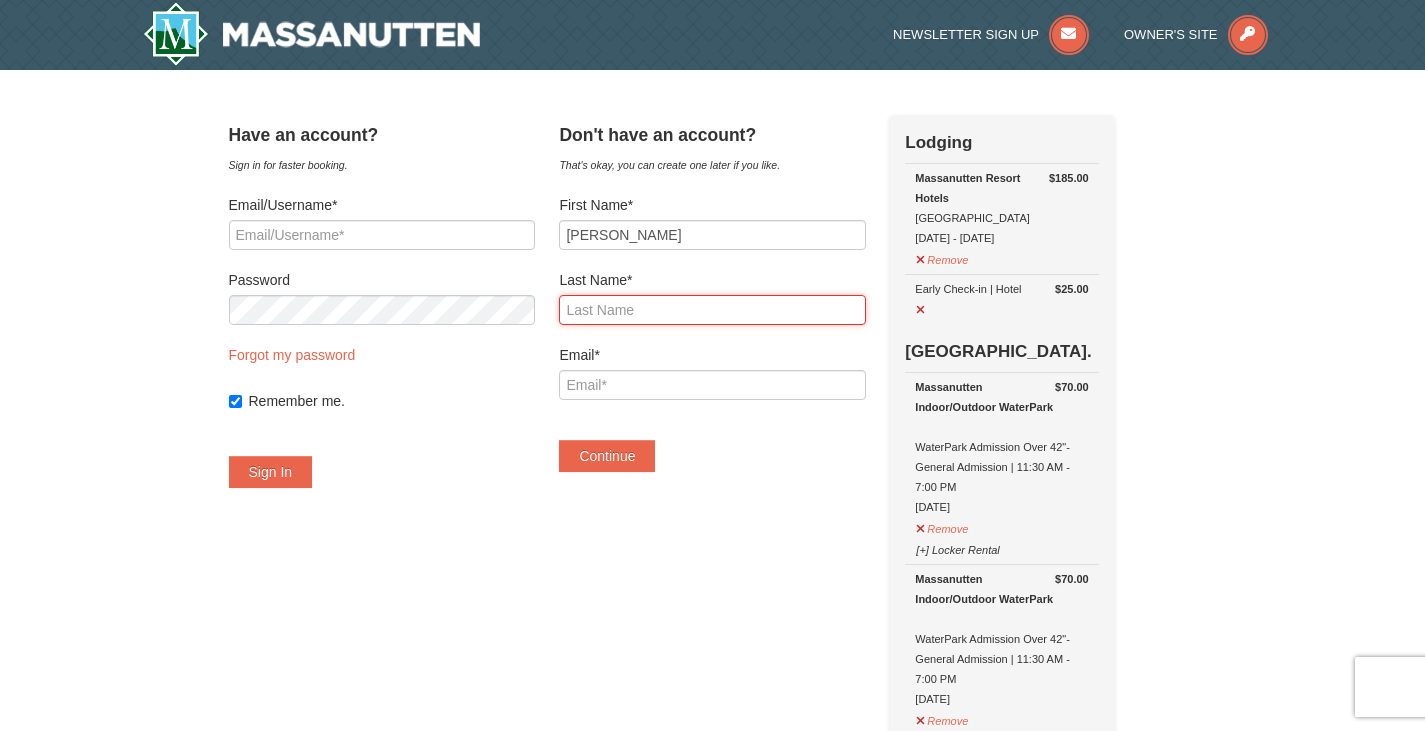 type on "Gardner" 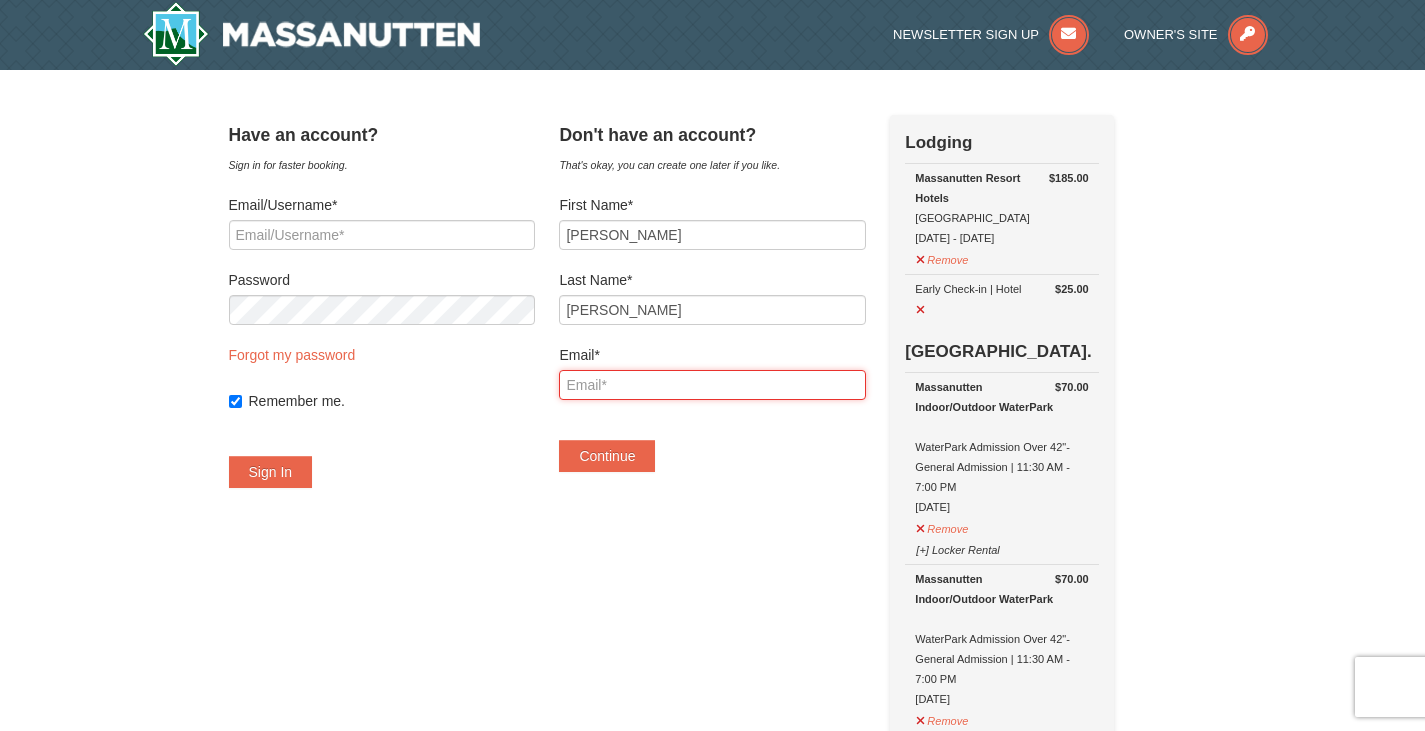 click on "Email*" at bounding box center (712, 385) 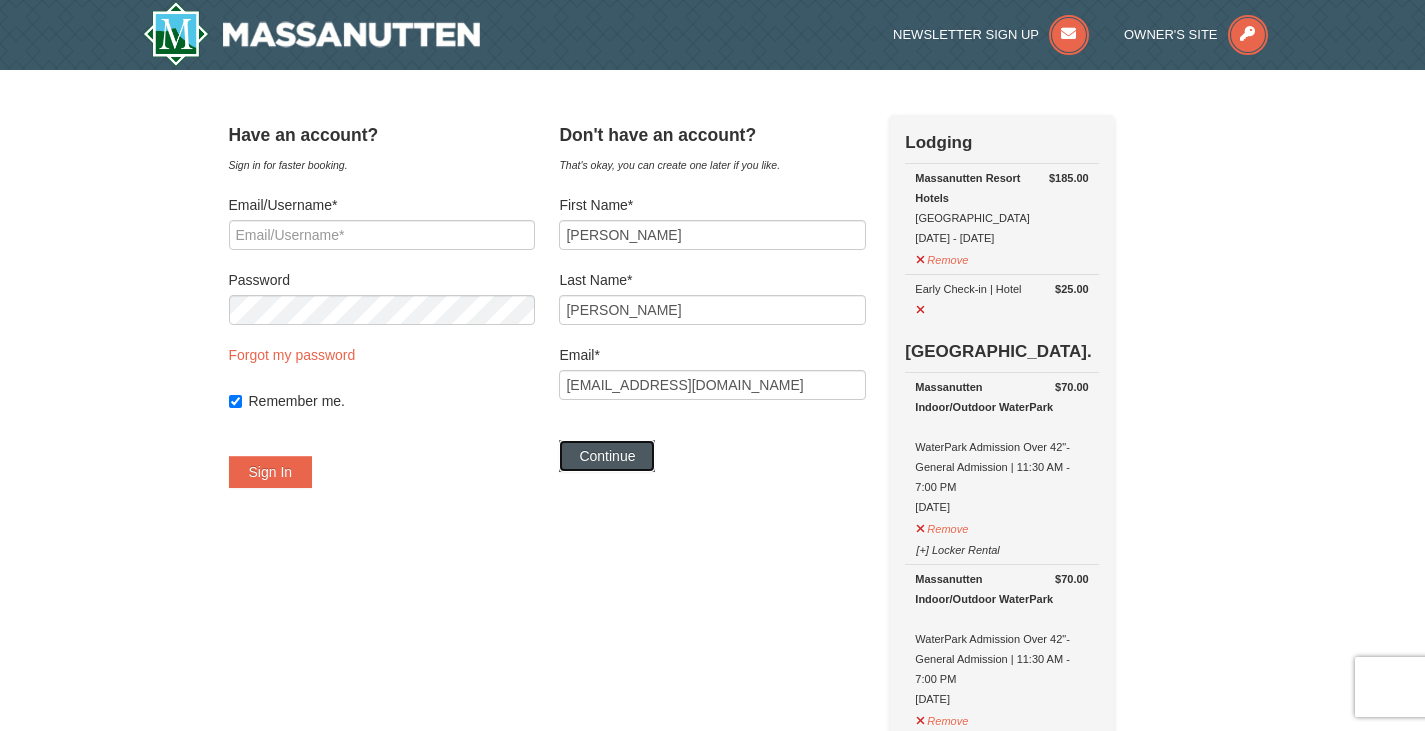drag, startPoint x: 621, startPoint y: 460, endPoint x: 611, endPoint y: 470, distance: 14.142136 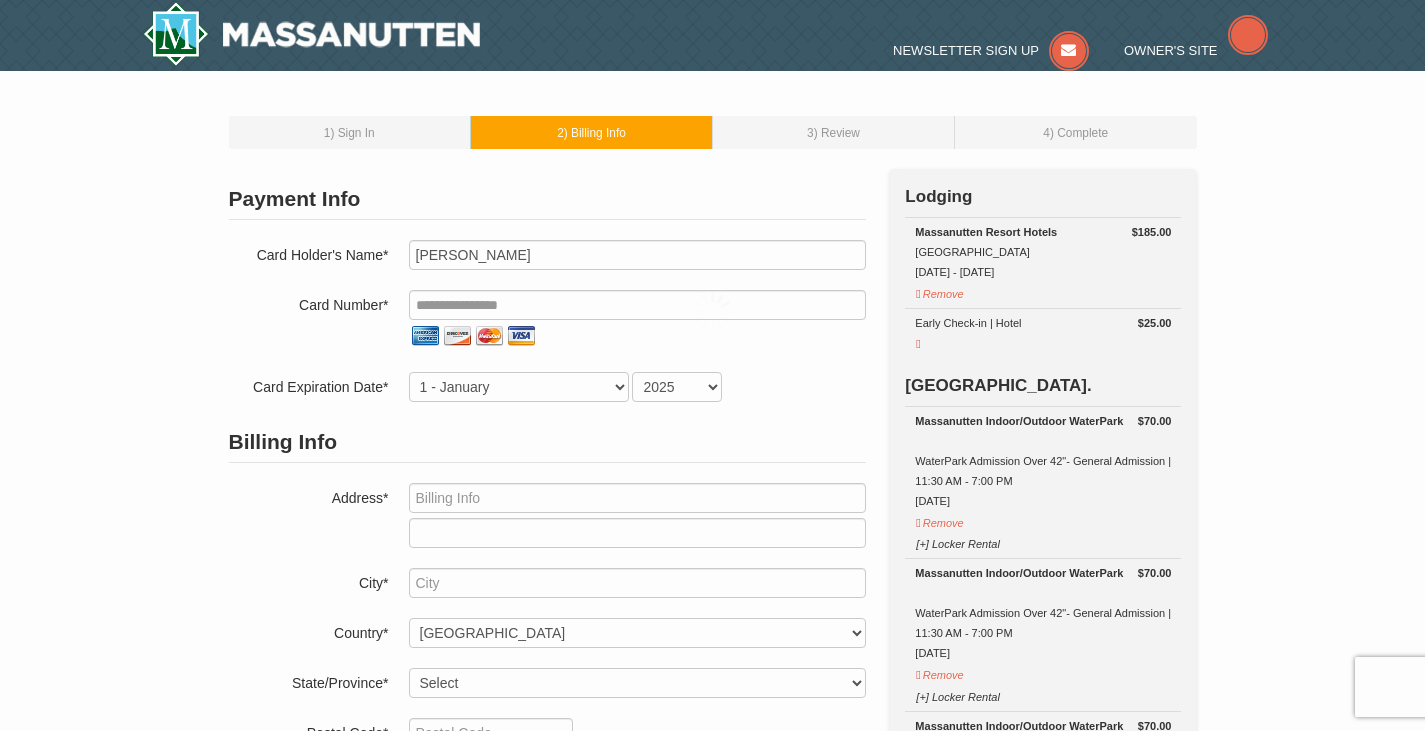 scroll, scrollTop: 0, scrollLeft: 0, axis: both 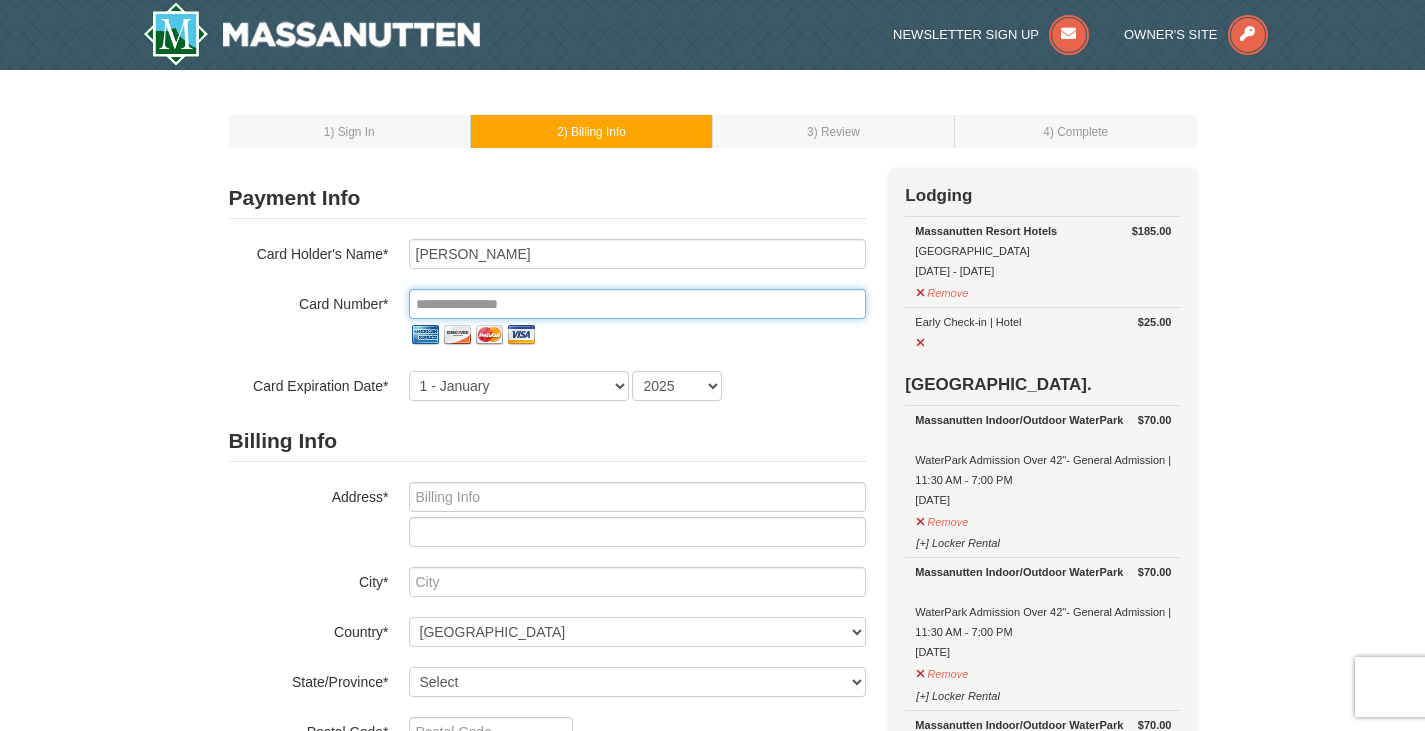 click at bounding box center [637, 304] 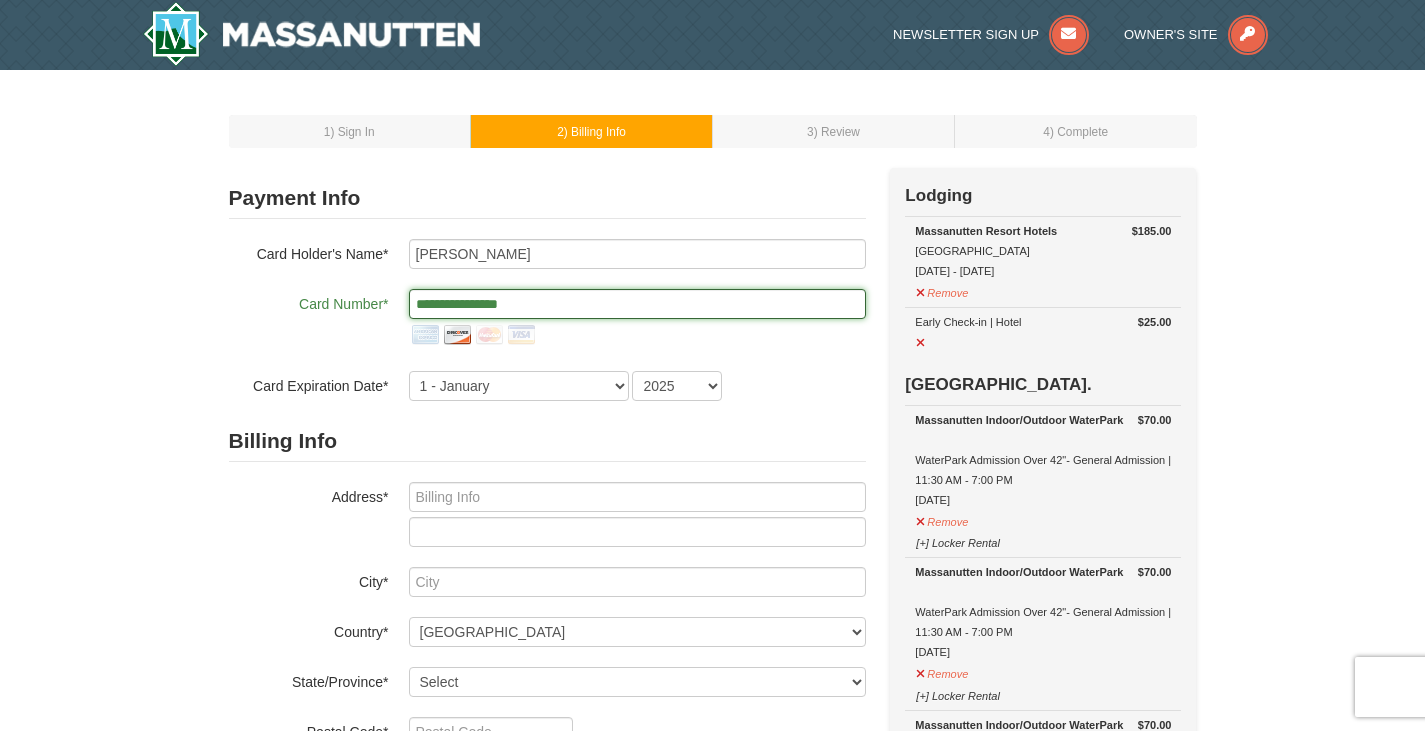 type on "**********" 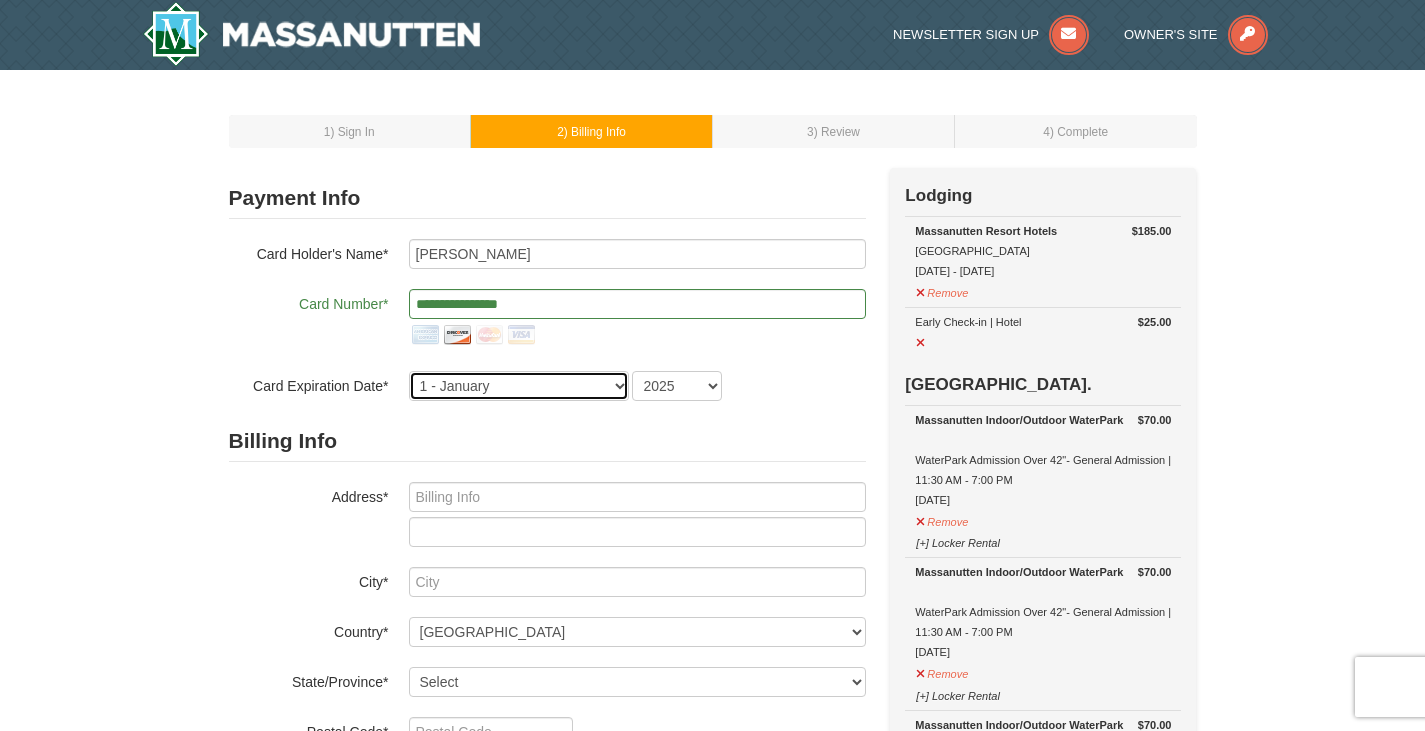 click on "1 - January 2 - February 3 - March 4 - April 5 - May 6 - June 7 - July 8 - August 9 - September 10 - October 11 - November 12 - December" at bounding box center (519, 386) 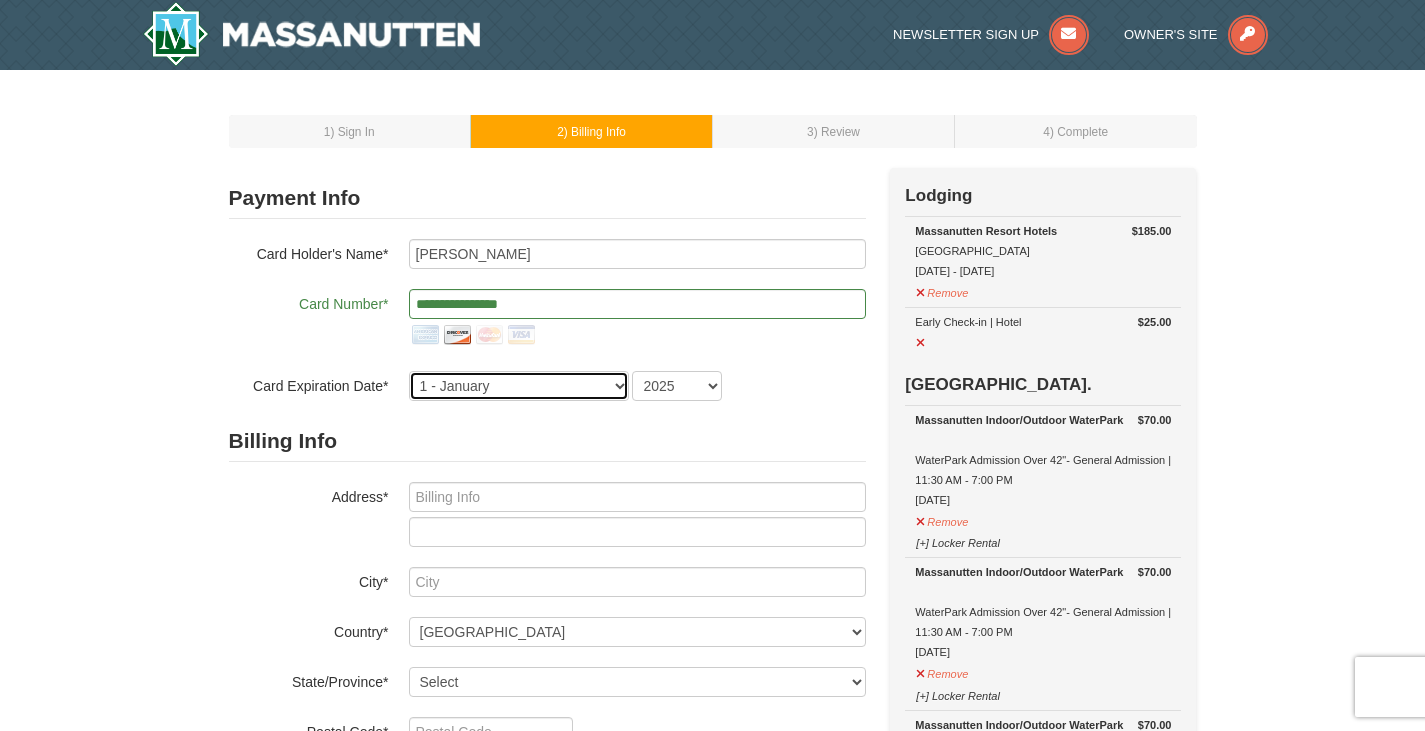 select on "6" 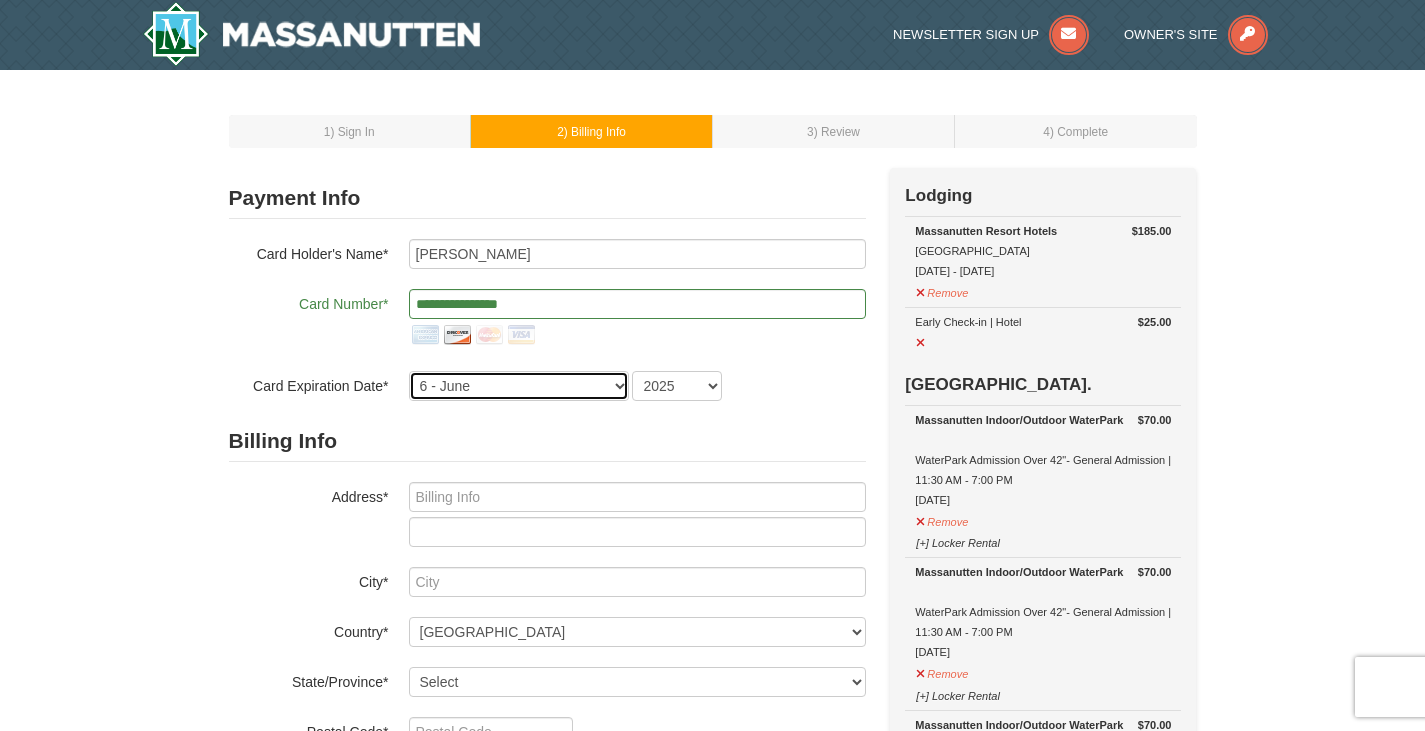 click on "1 - January 2 - February 3 - March 4 - April 5 - May 6 - June 7 - July 8 - August 9 - September 10 - October 11 - November 12 - December" at bounding box center [519, 386] 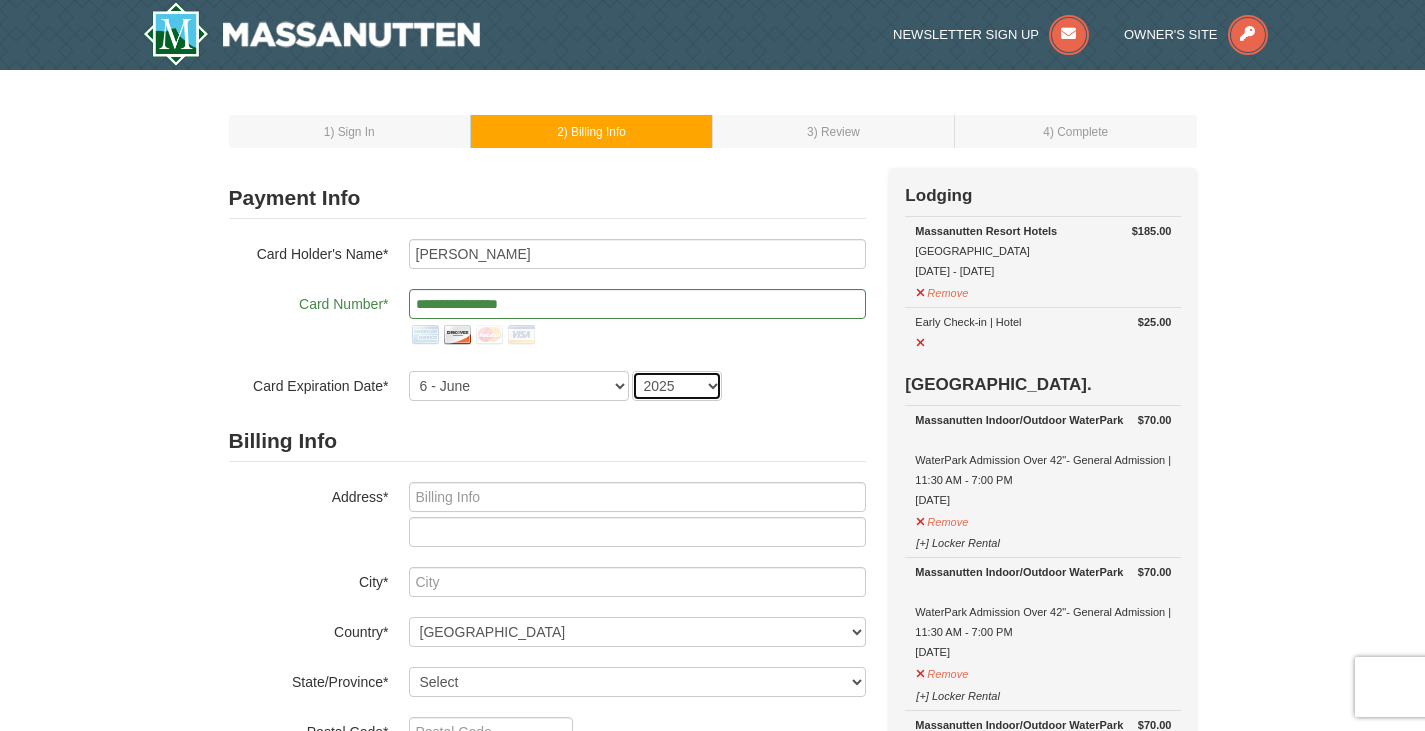 click on "2025 2026 2027 2028 2029 2030 2031 2032 2033 2034" at bounding box center [677, 386] 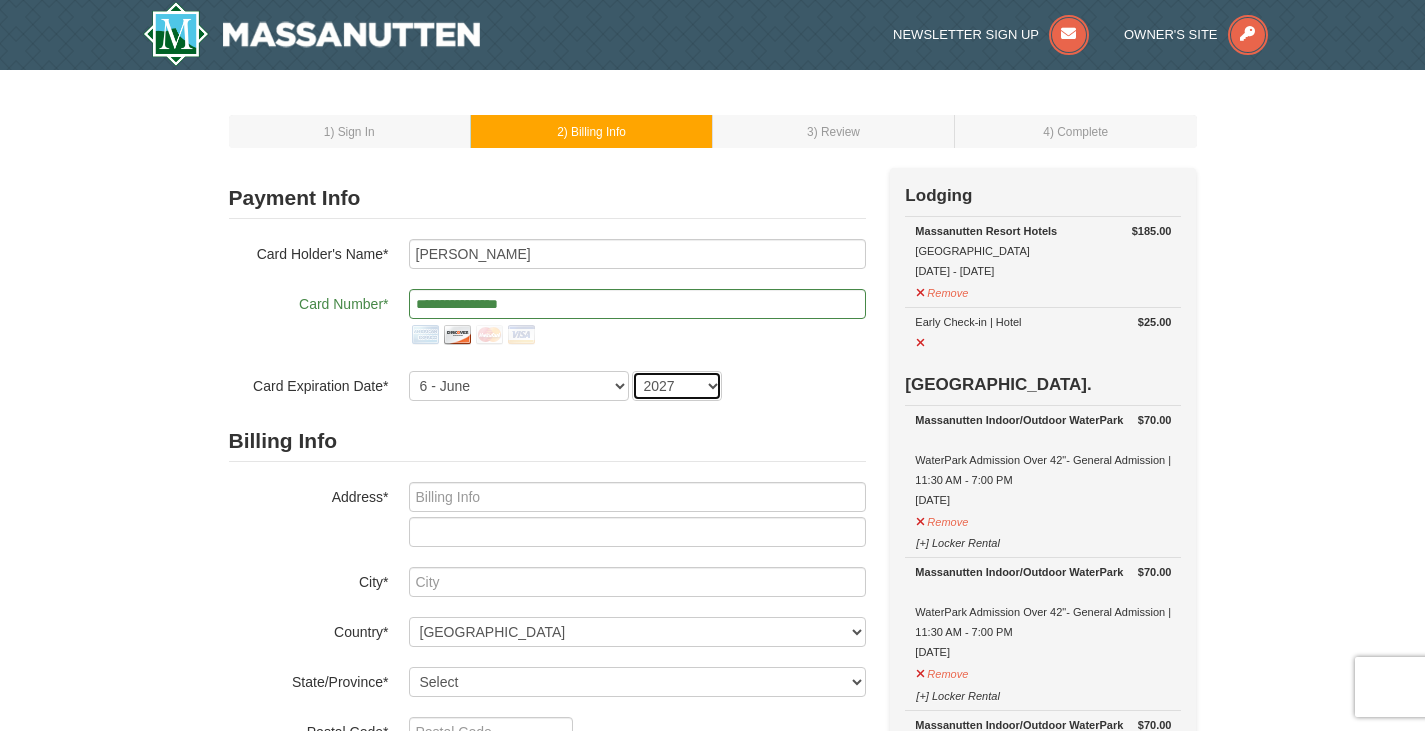 click on "2025 2026 2027 2028 2029 2030 2031 2032 2033 2034" at bounding box center [677, 386] 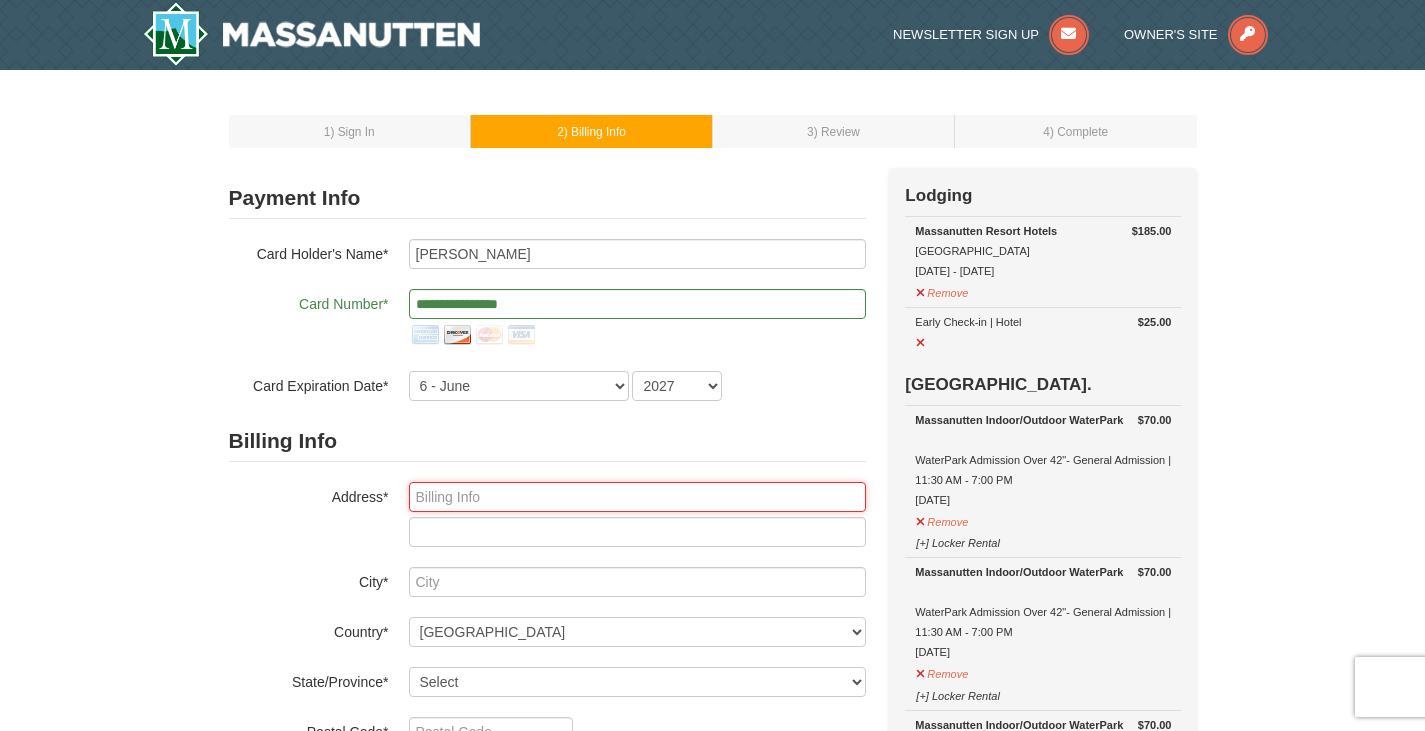 click at bounding box center [637, 497] 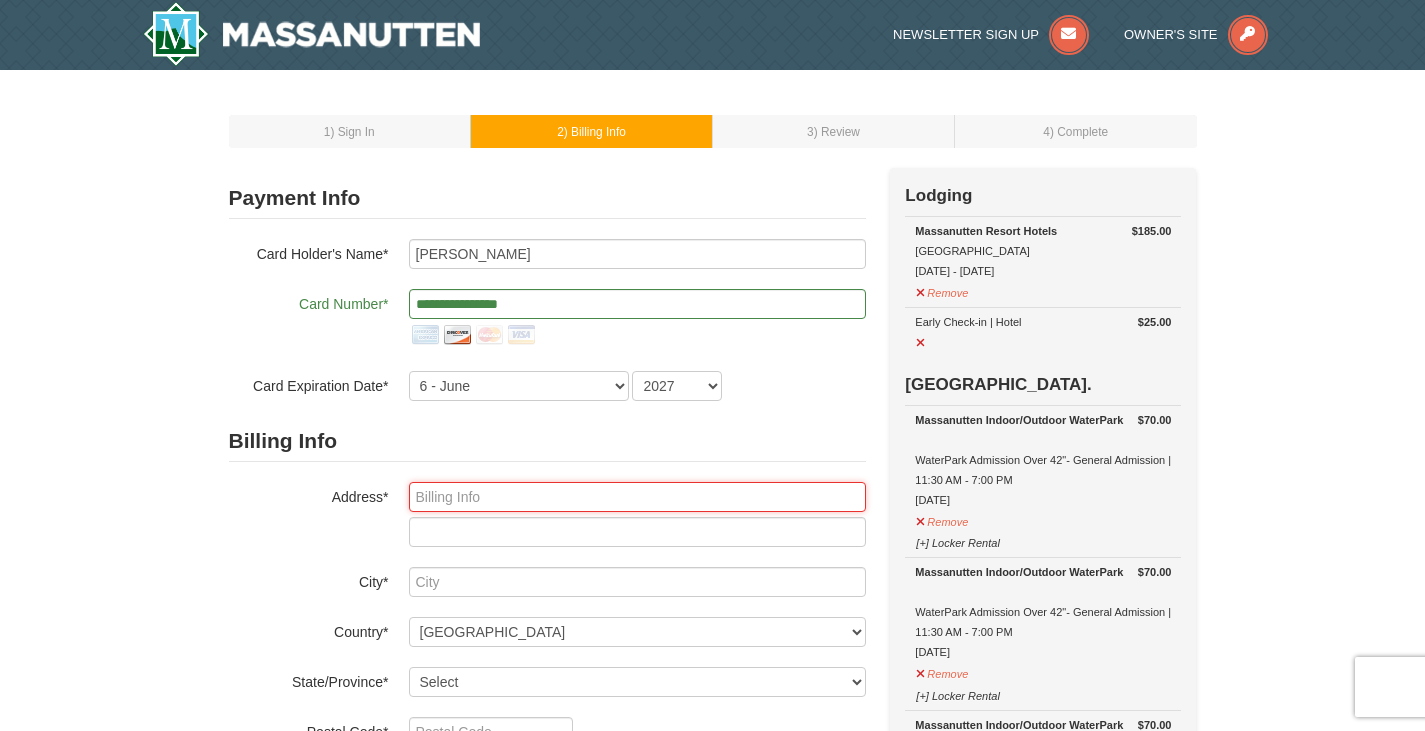 type on "9430 Loch Leven Court" 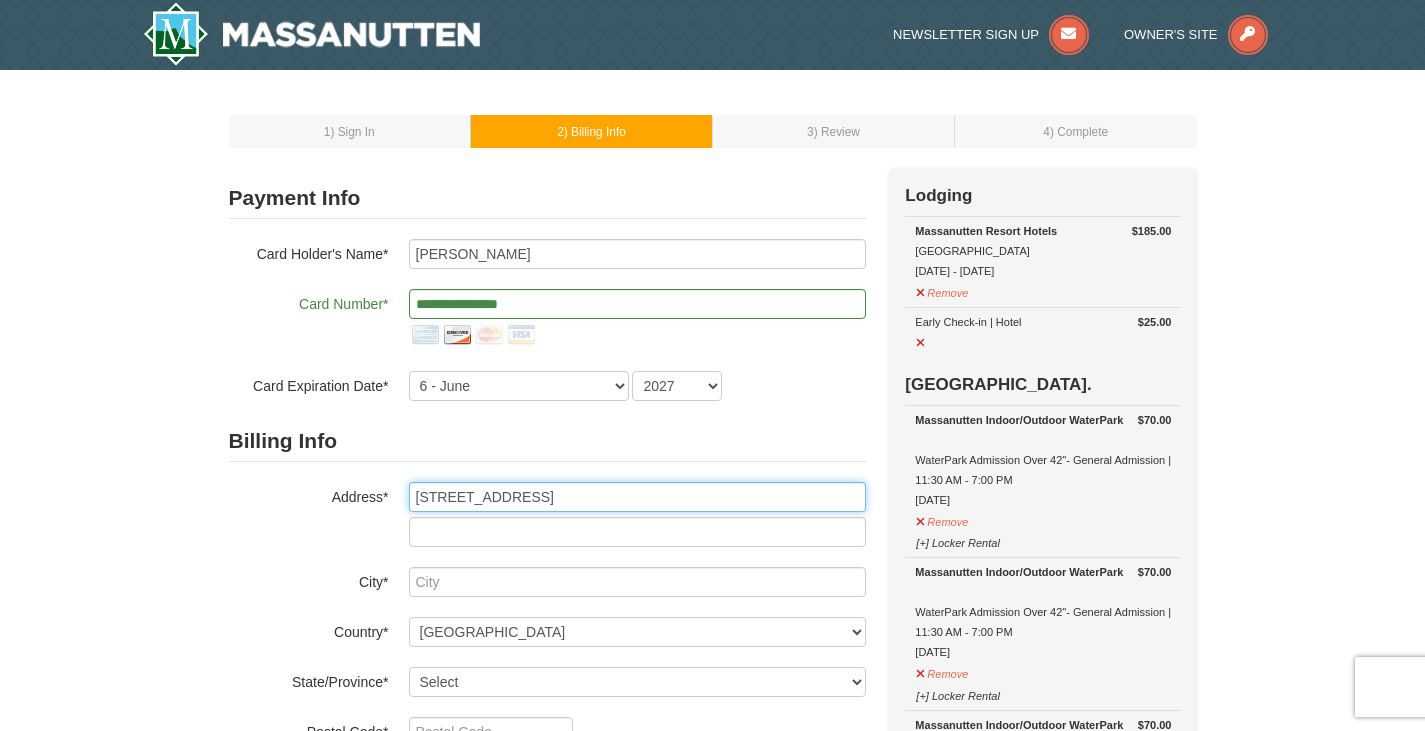 type on "Laurel" 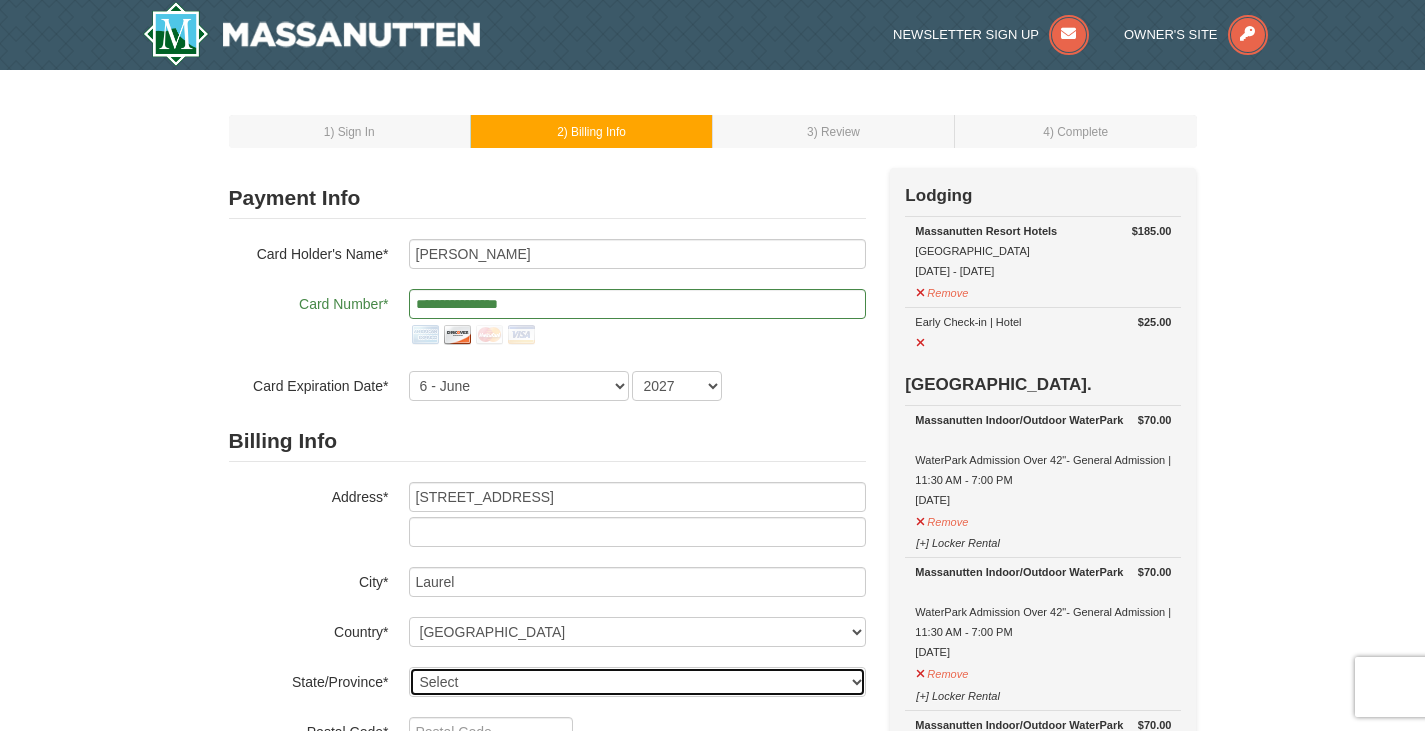select on "MD" 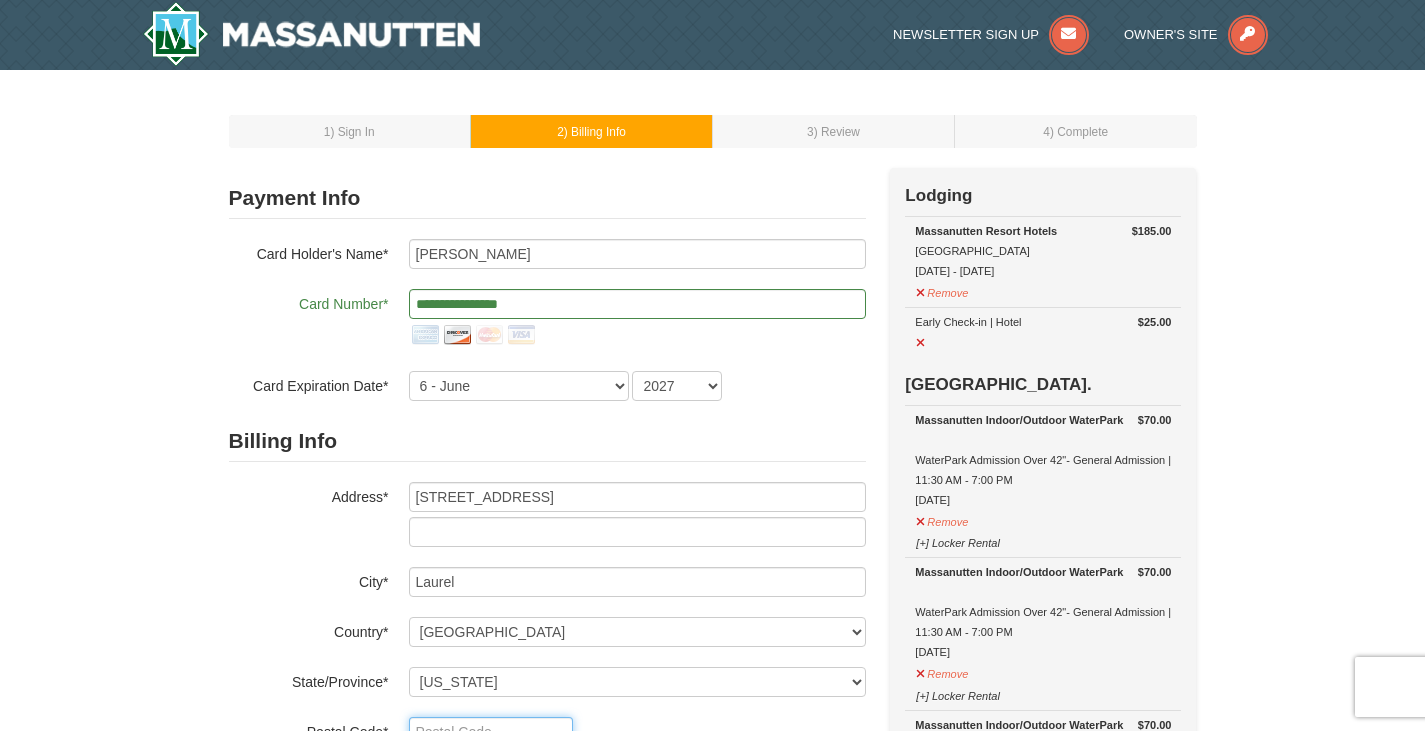 type on "20723" 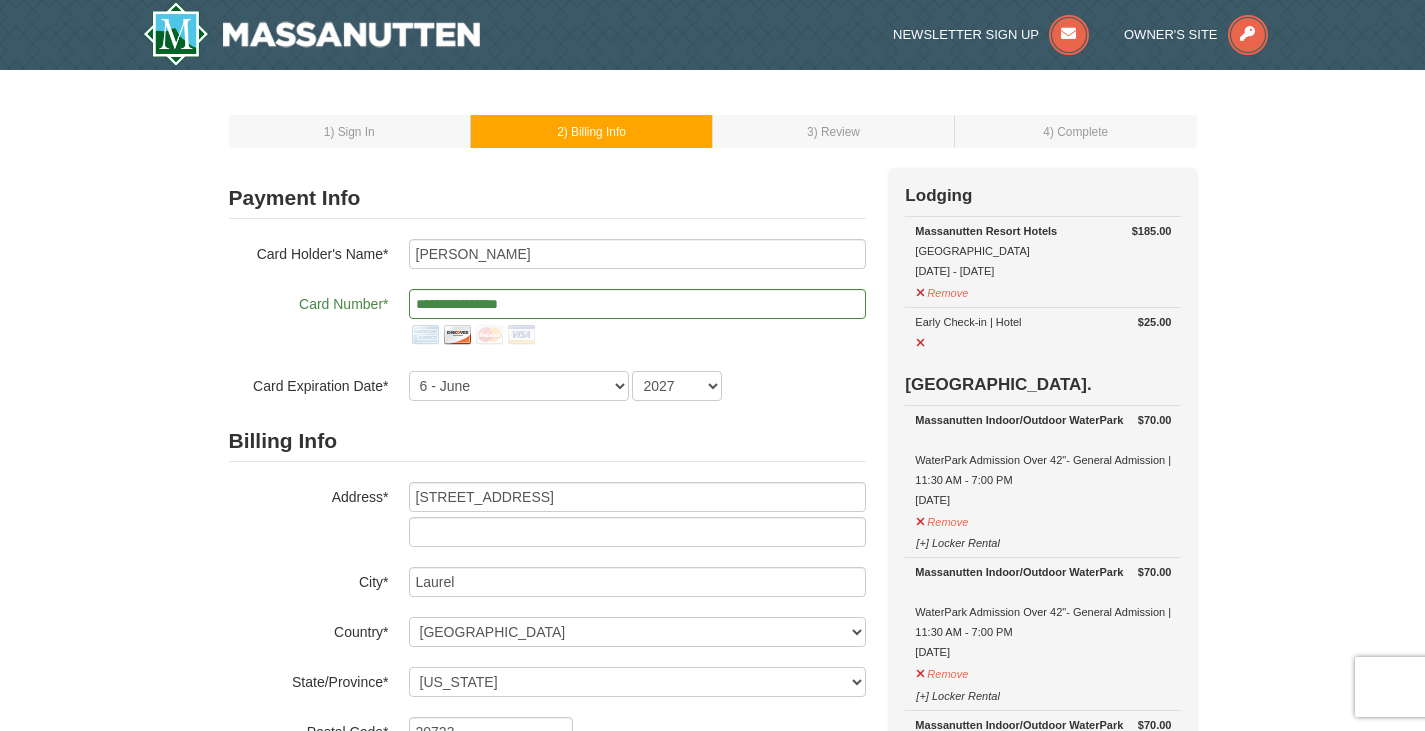 type on "240" 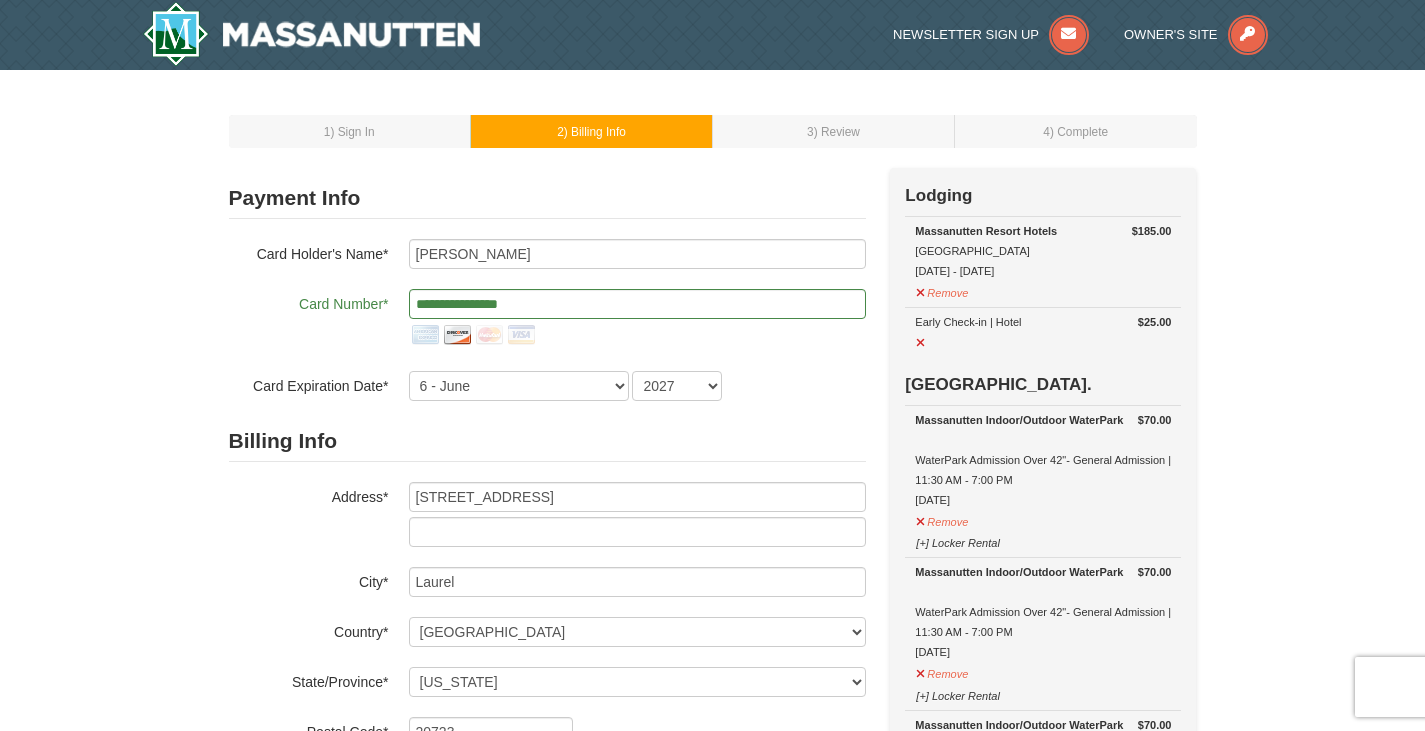 click on "**********" at bounding box center (547, 320) 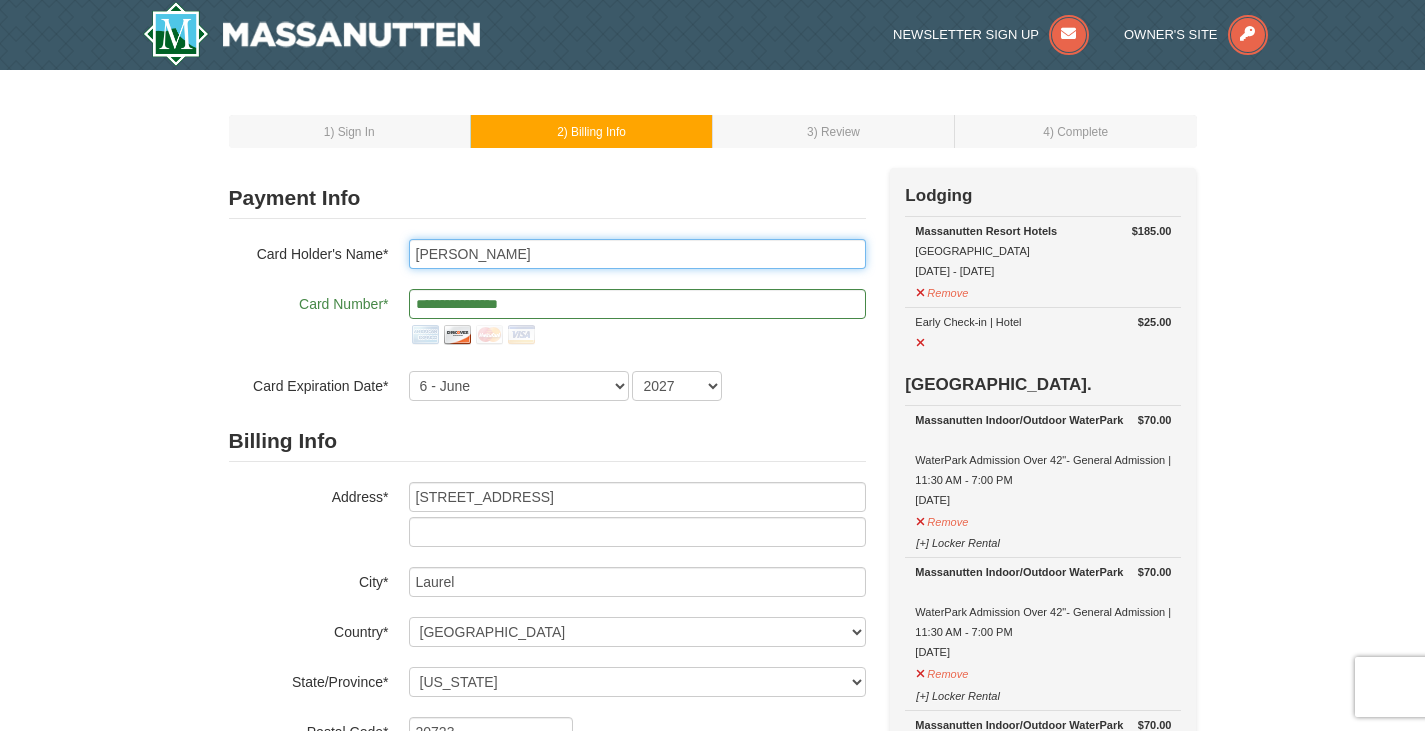 click on "[PERSON_NAME]" at bounding box center [637, 254] 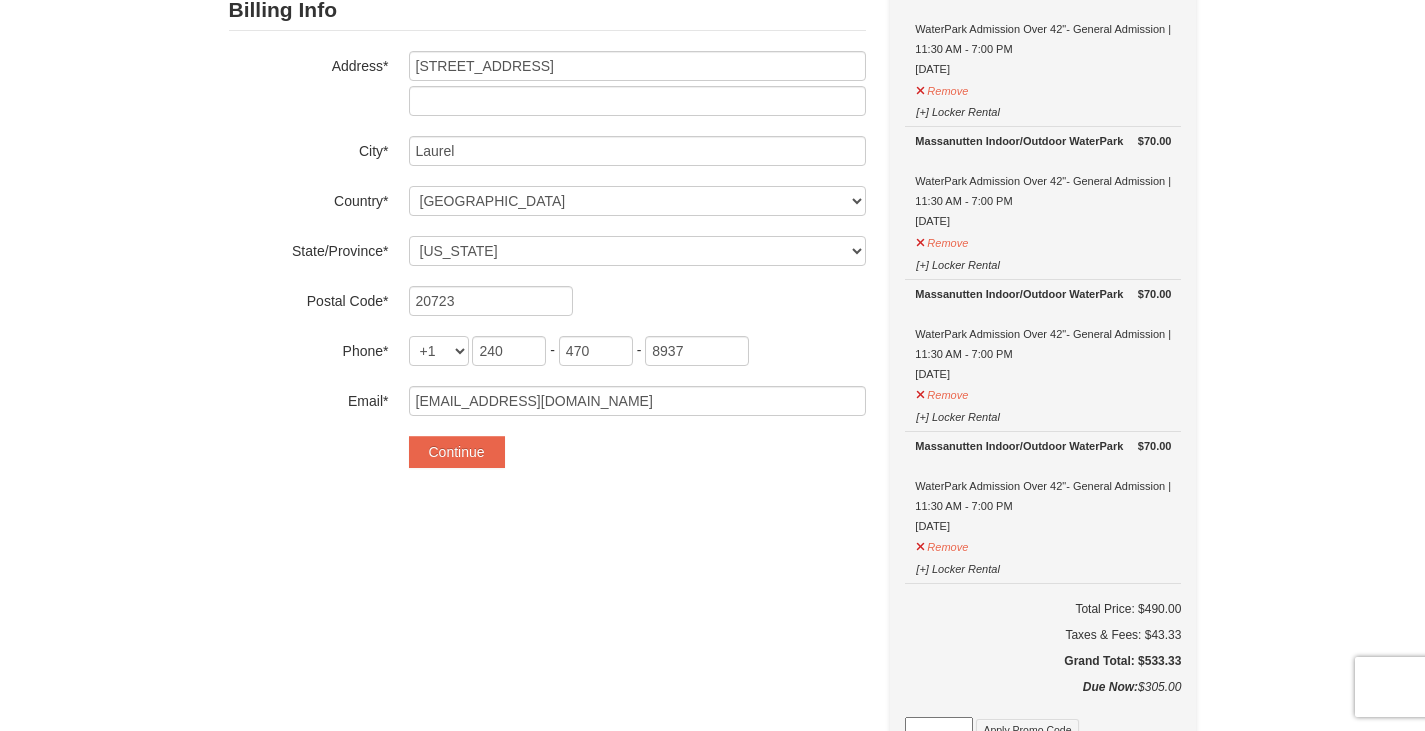 scroll, scrollTop: 497, scrollLeft: 0, axis: vertical 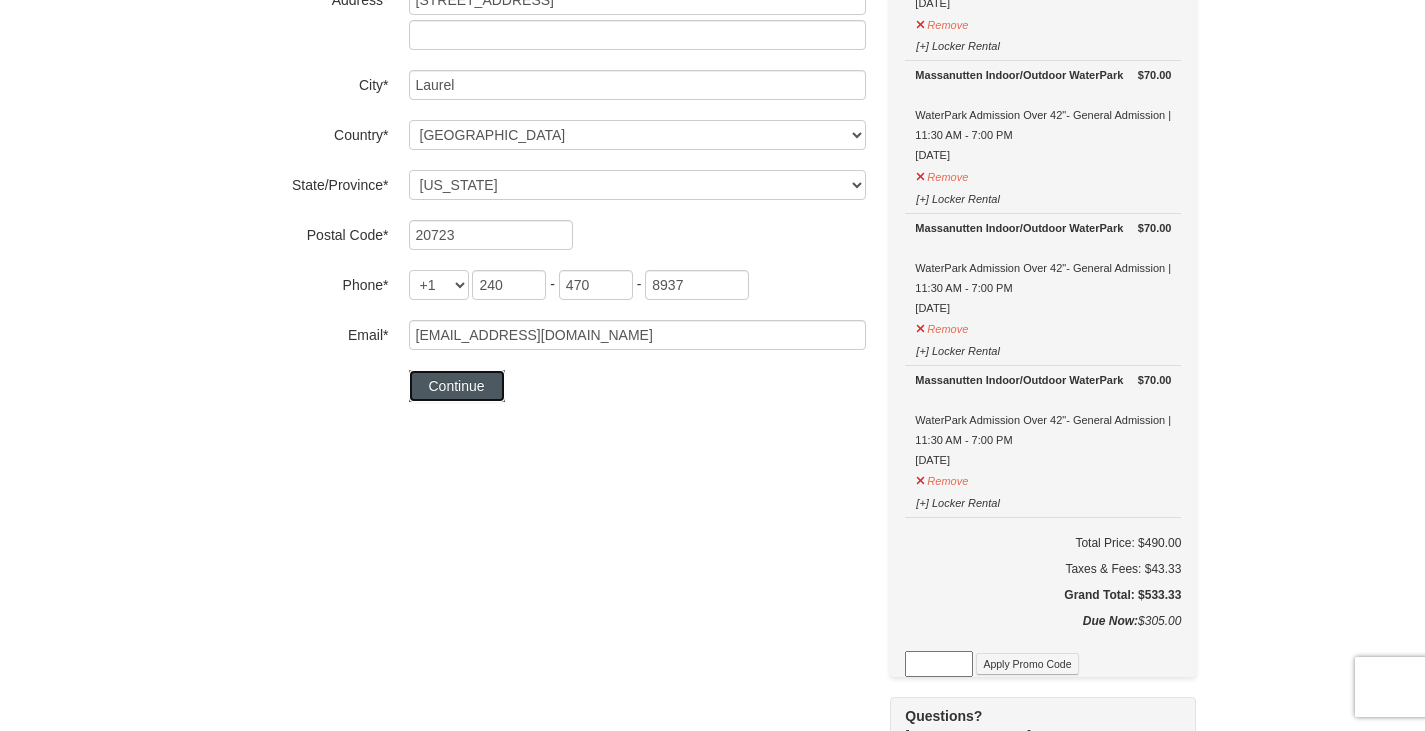 drag, startPoint x: 429, startPoint y: 397, endPoint x: 329, endPoint y: 445, distance: 110.92339 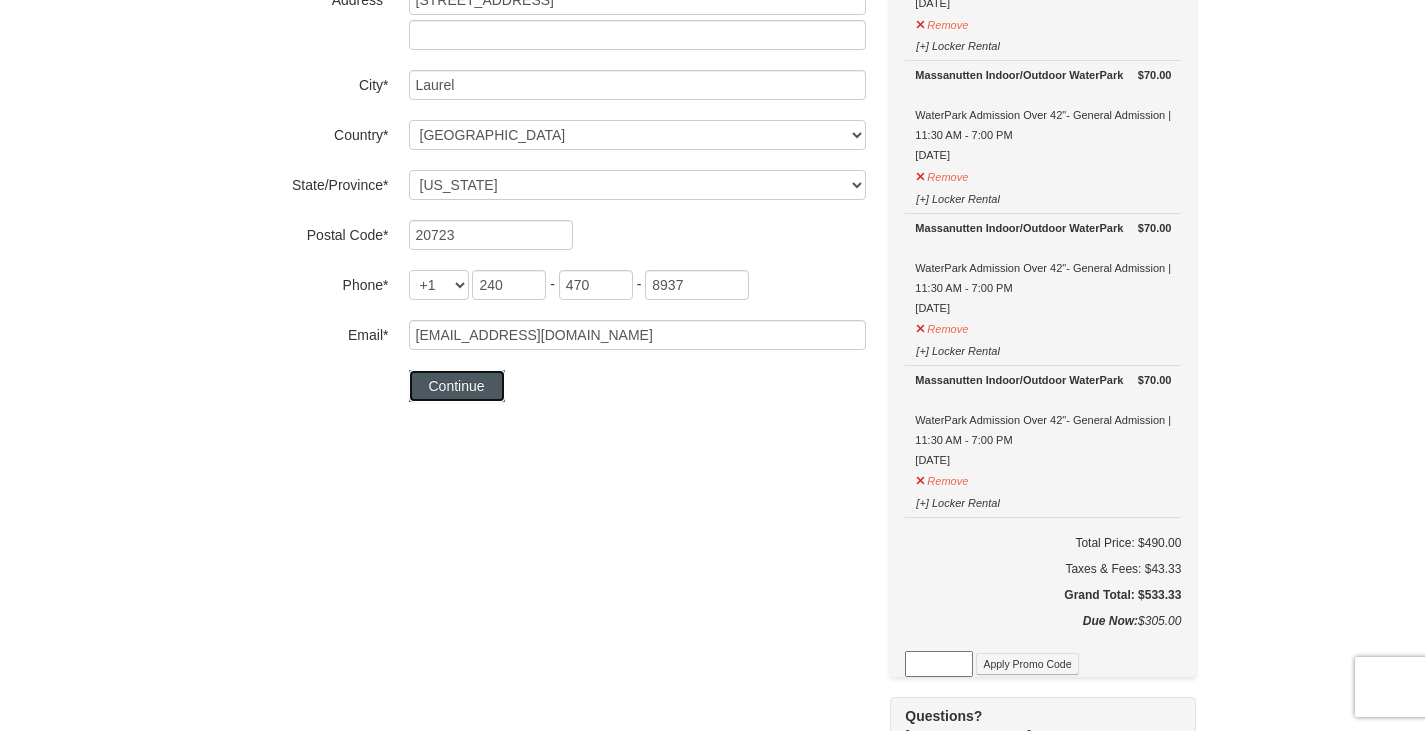 click on "Continue" at bounding box center (457, 386) 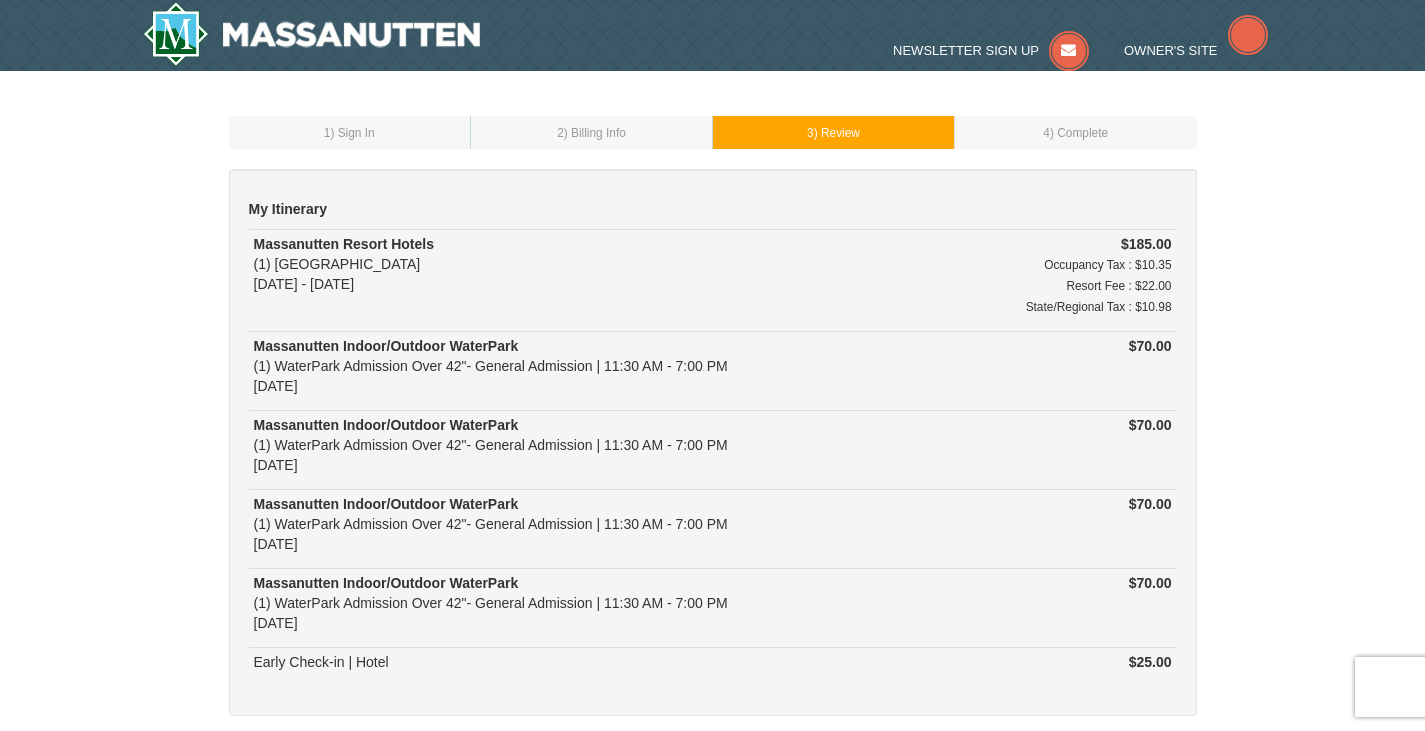 scroll, scrollTop: 0, scrollLeft: 0, axis: both 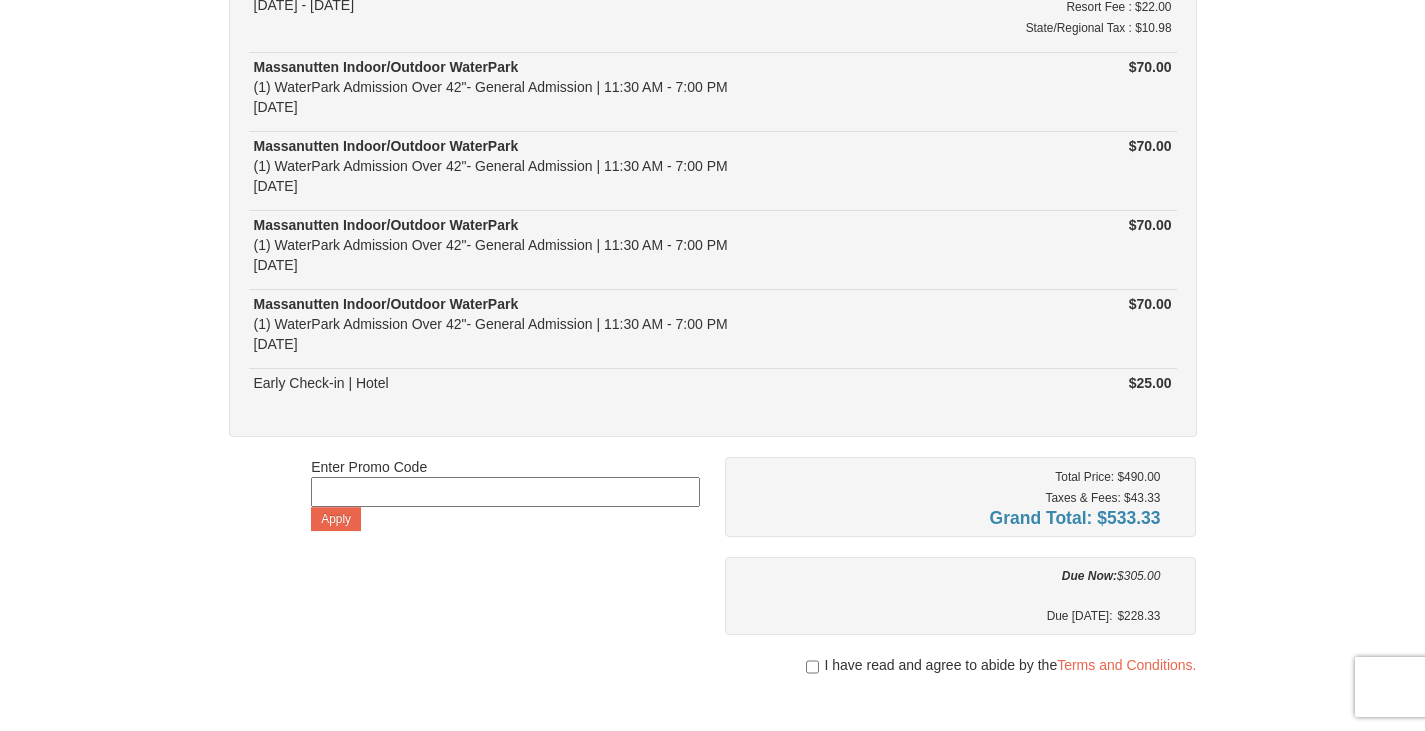 click on "Early Check-in | Hotel" at bounding box center (600, 383) 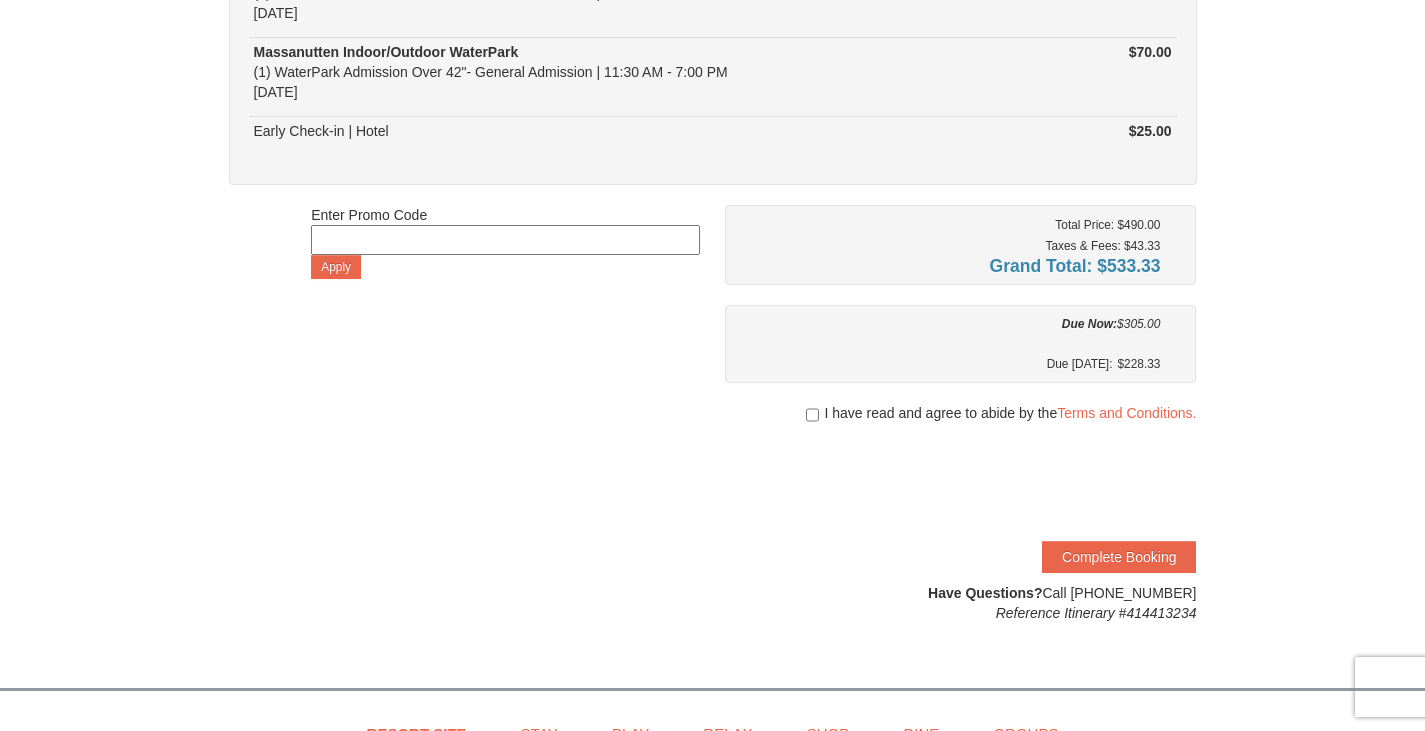 scroll, scrollTop: 549, scrollLeft: 0, axis: vertical 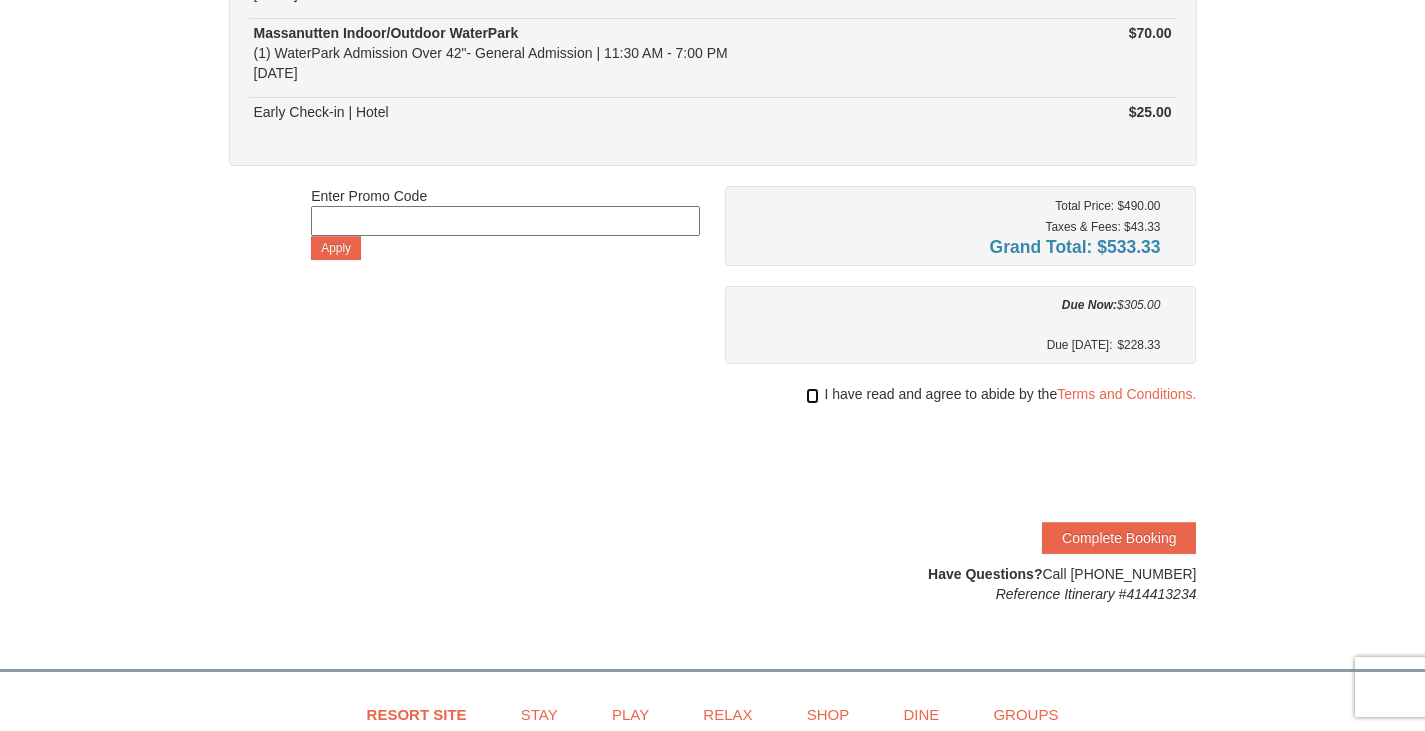 click at bounding box center [812, 396] 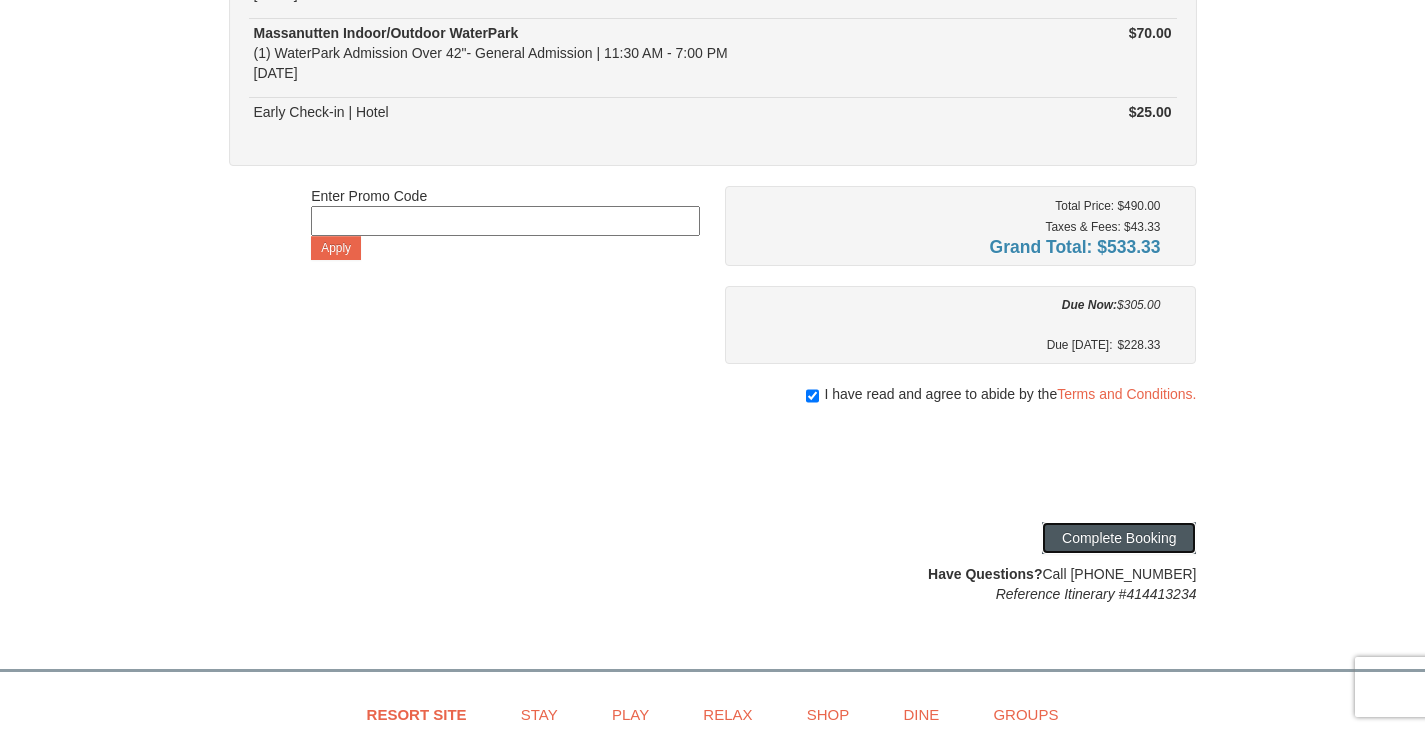 click on "Complete Booking" at bounding box center [1119, 538] 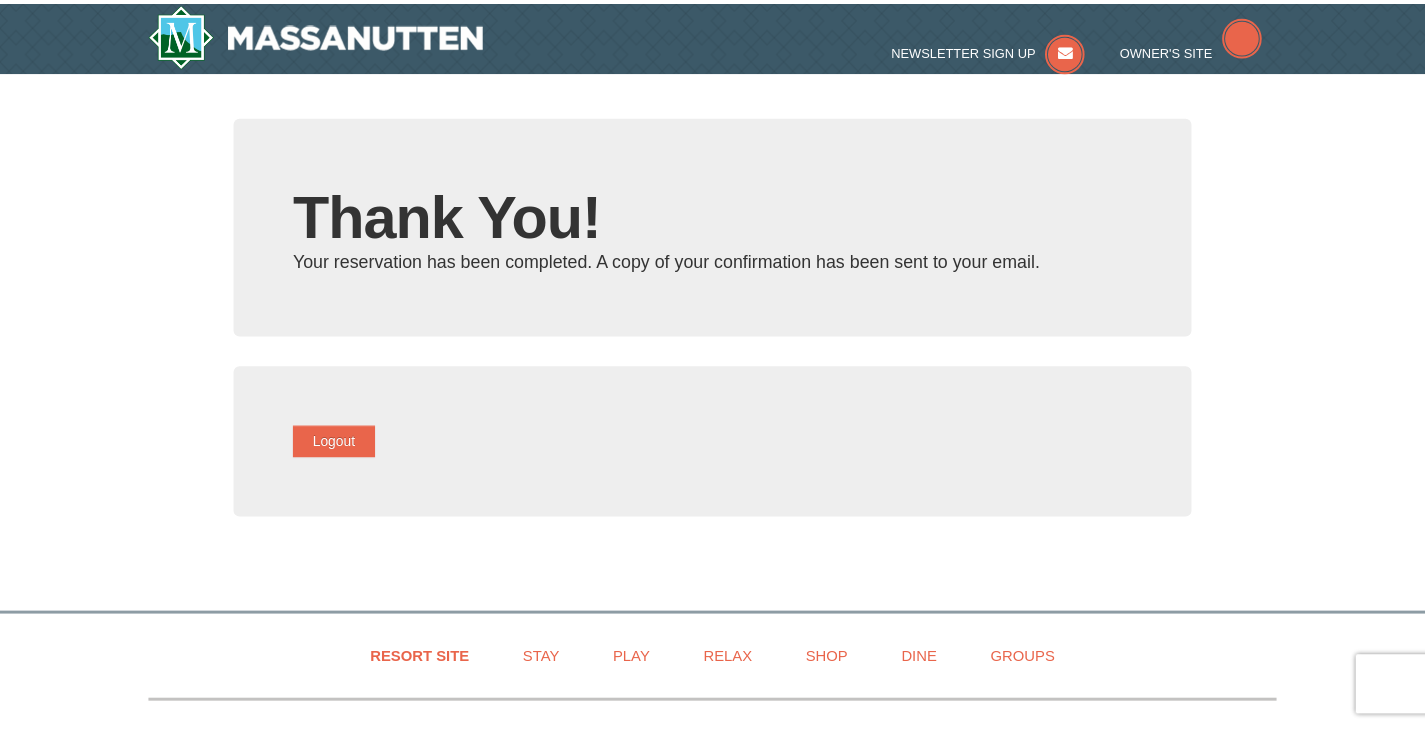 scroll, scrollTop: 0, scrollLeft: 0, axis: both 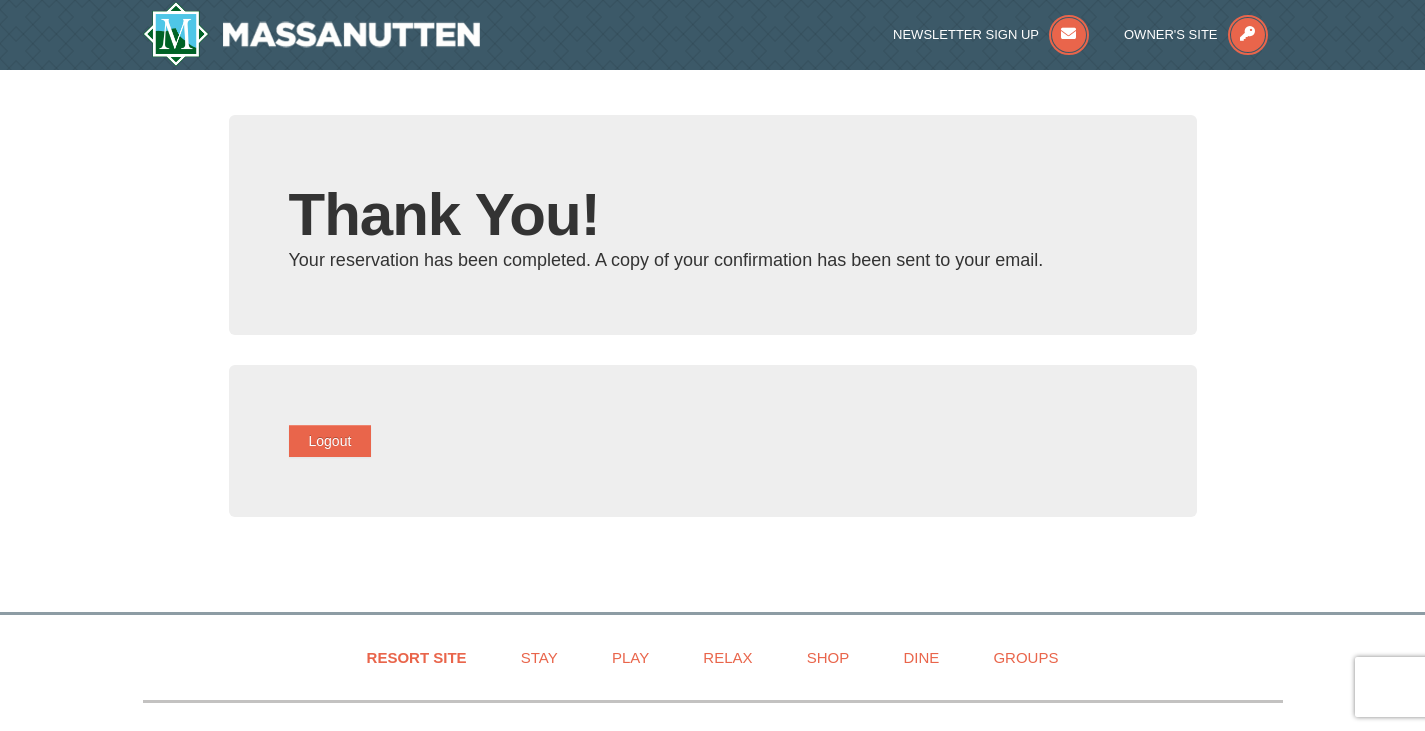 type on "[EMAIL_ADDRESS][DOMAIN_NAME]" 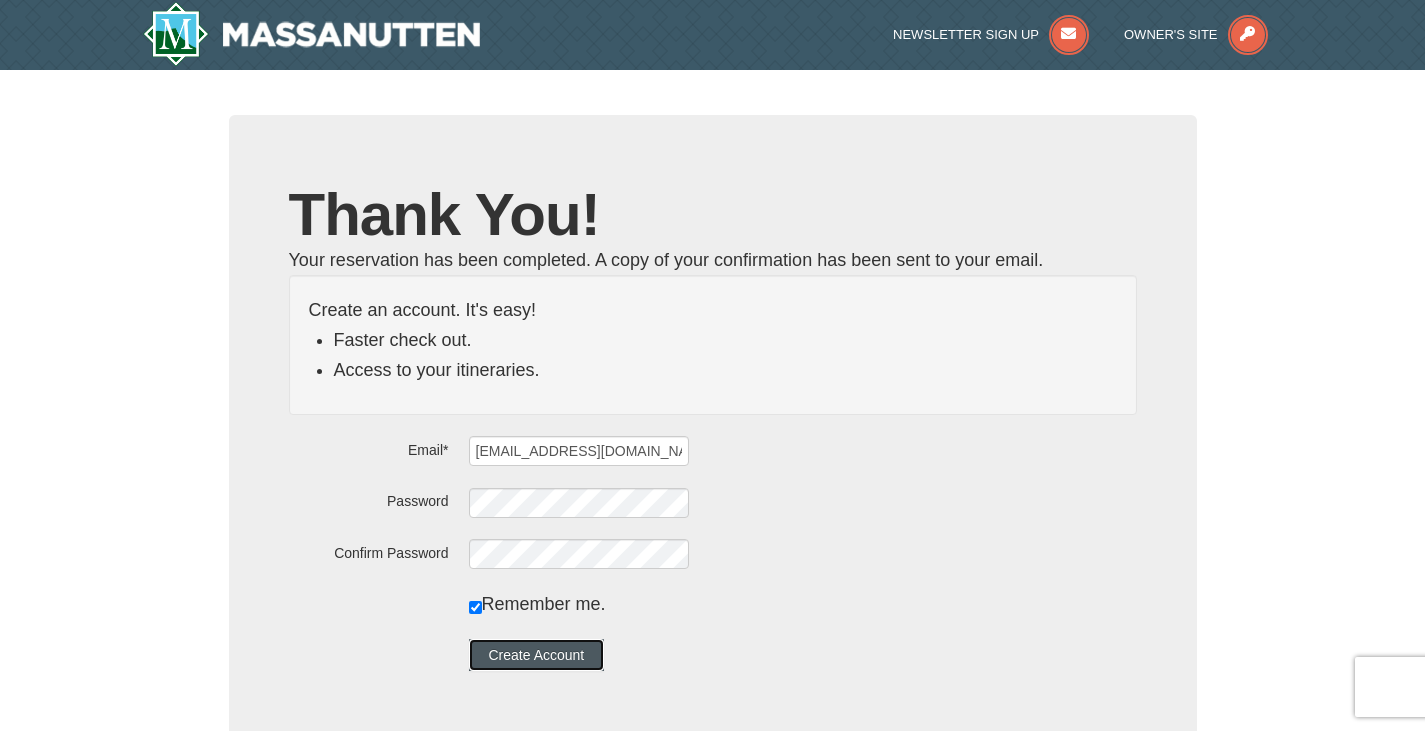 click on "Create Account" at bounding box center [537, 655] 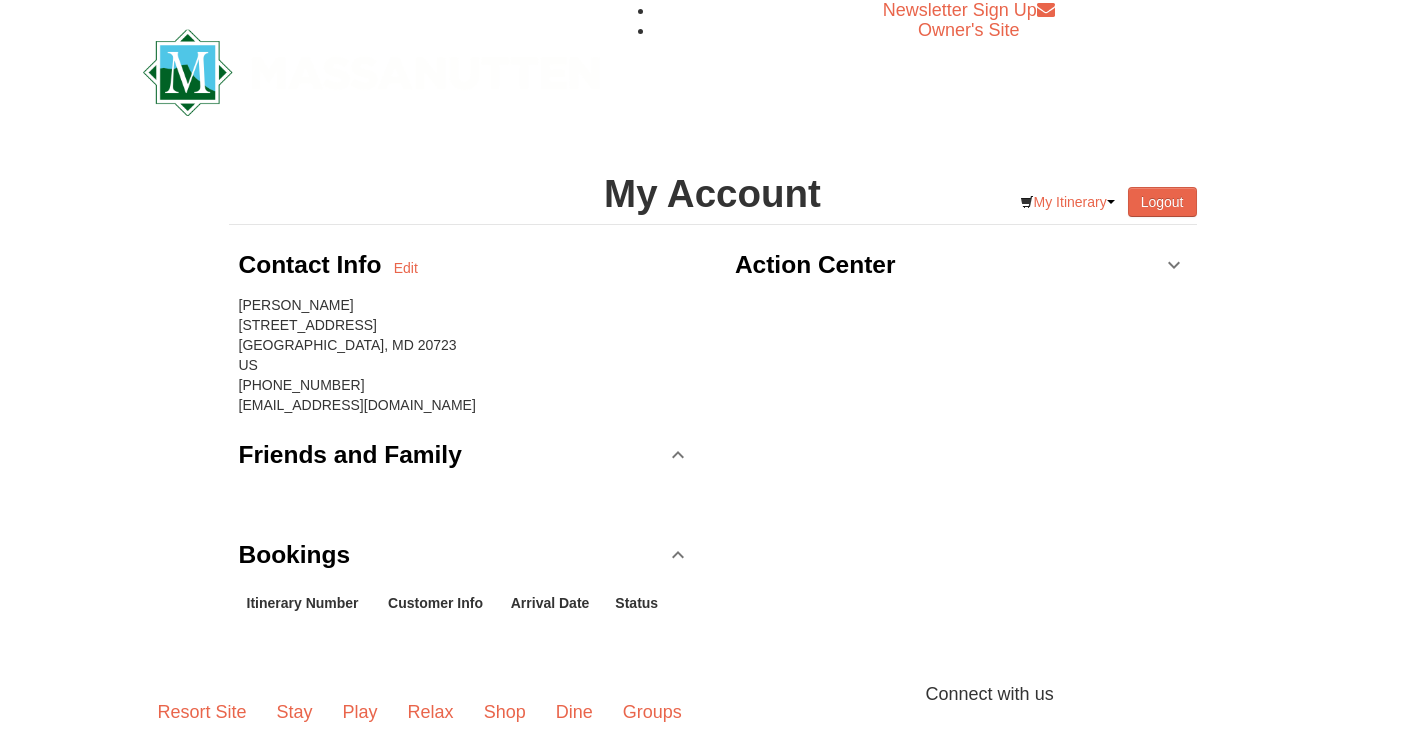 scroll, scrollTop: 0, scrollLeft: 0, axis: both 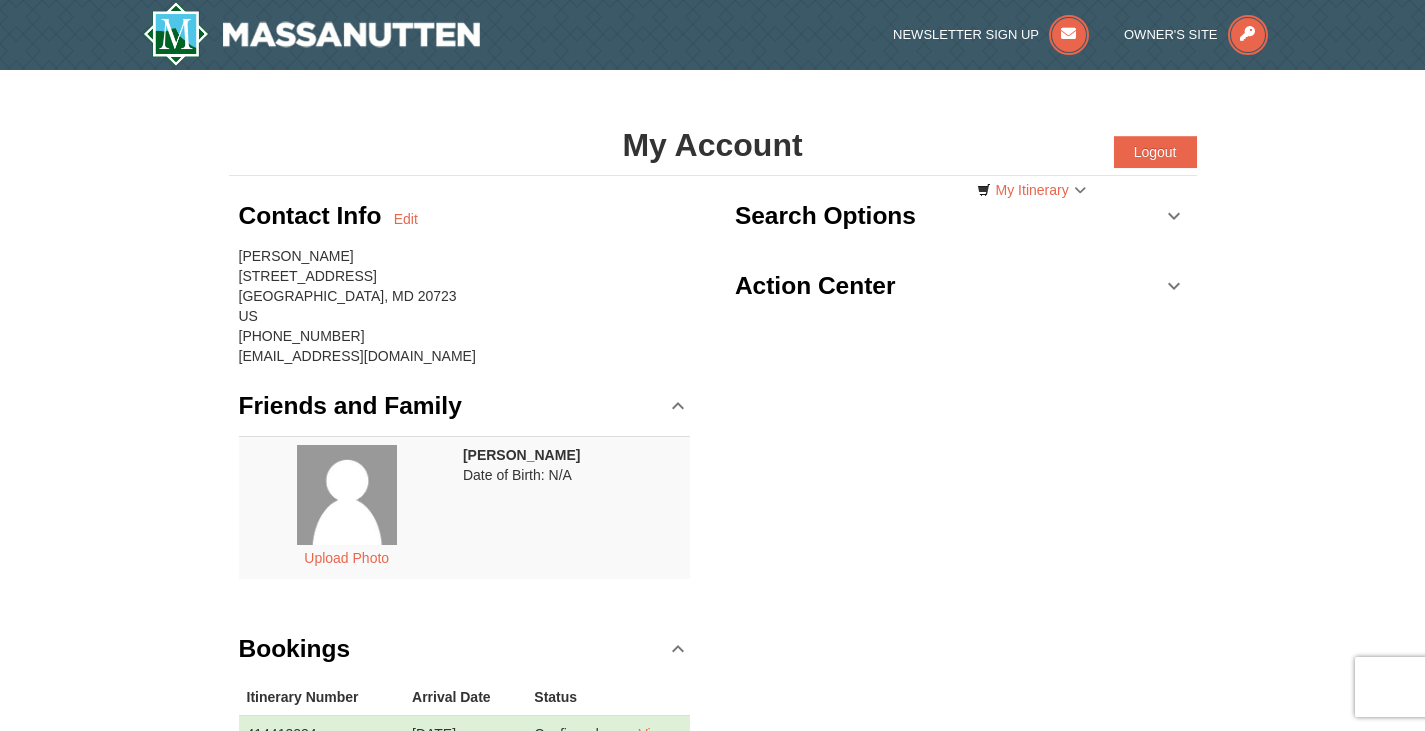 click on "[PERSON_NAME] Date of Birth: N/A" at bounding box center (572, 507) 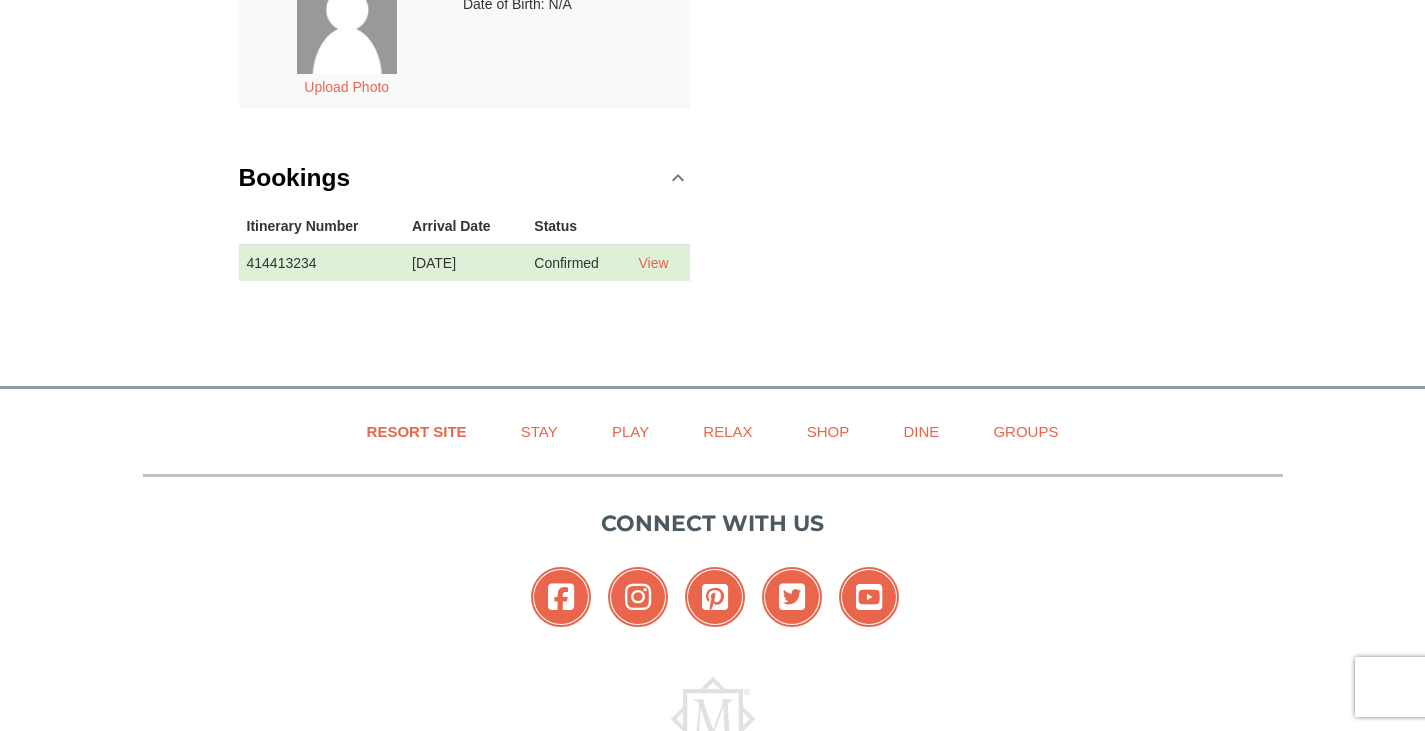 scroll, scrollTop: 466, scrollLeft: 0, axis: vertical 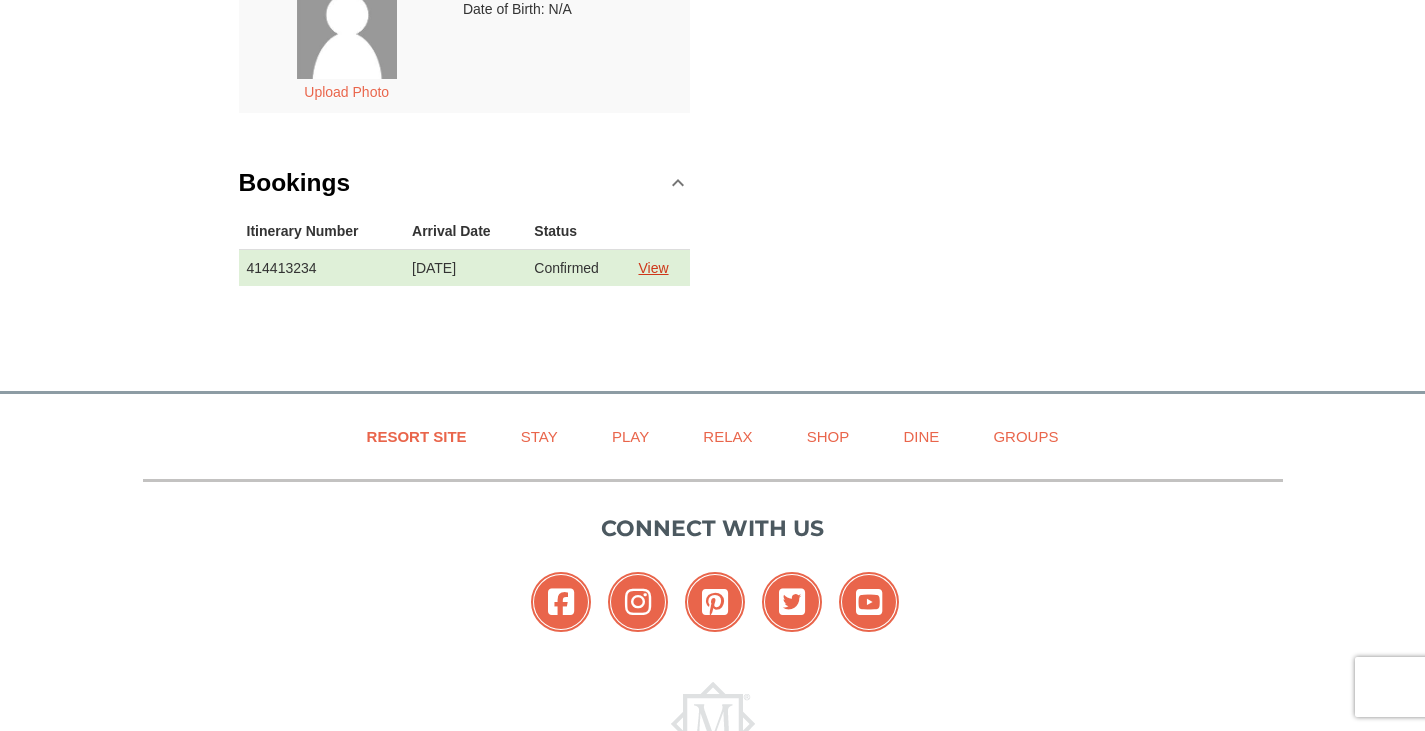 click on "View" at bounding box center (653, 268) 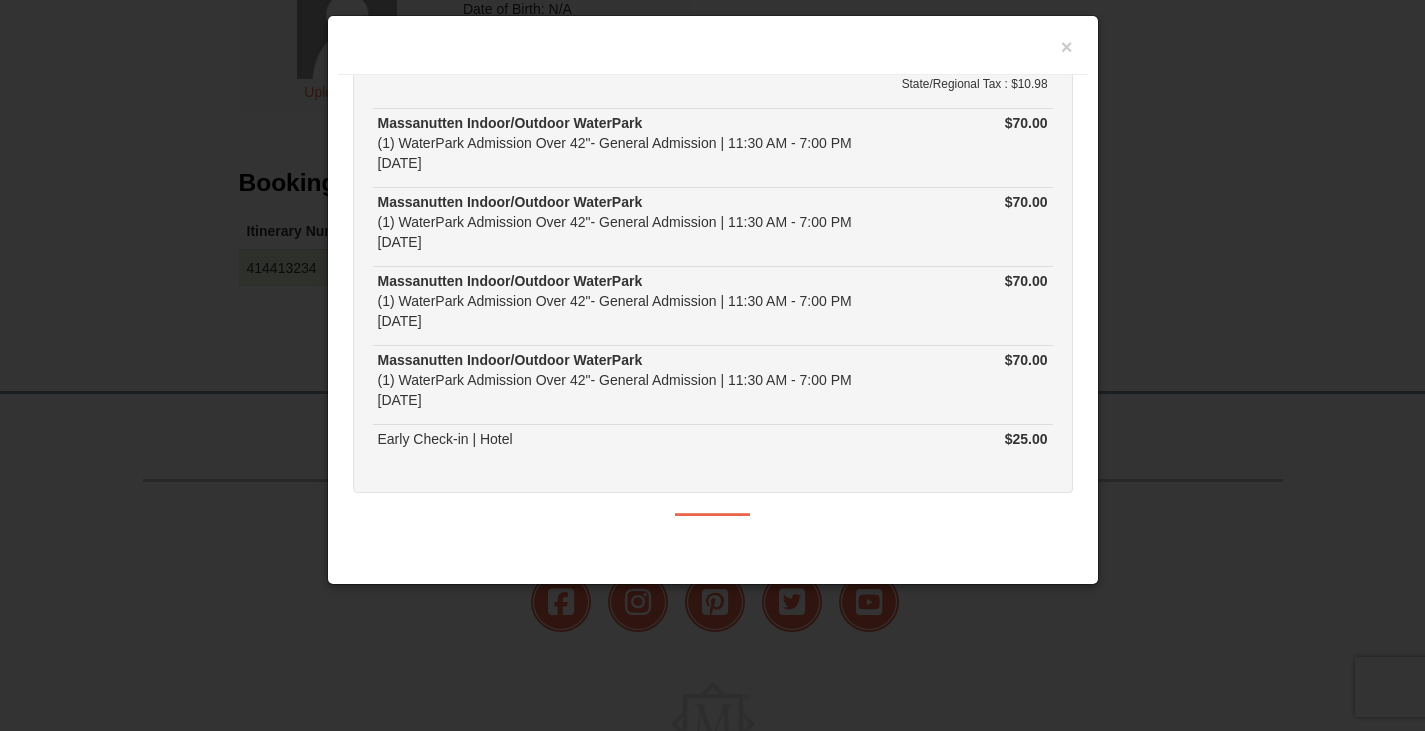 scroll, scrollTop: 188, scrollLeft: 0, axis: vertical 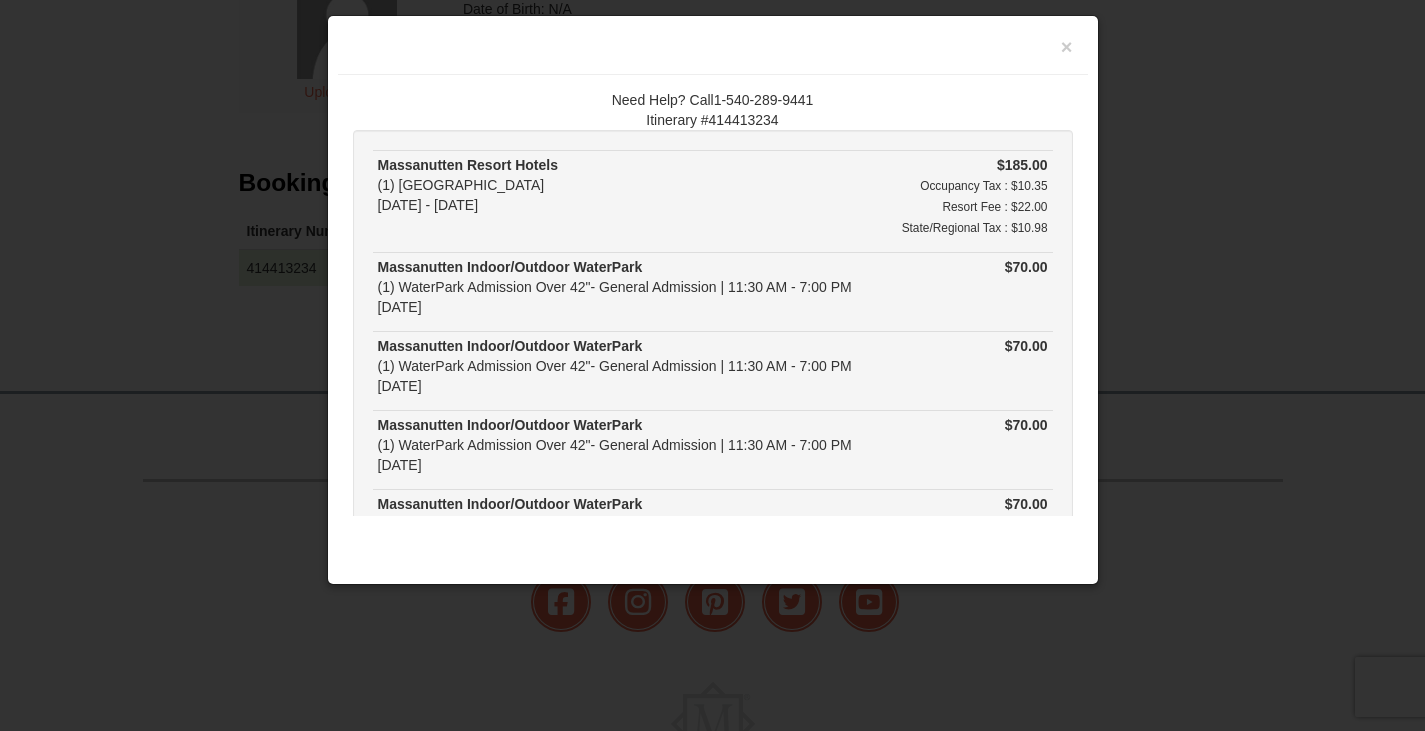 click at bounding box center (712, 365) 